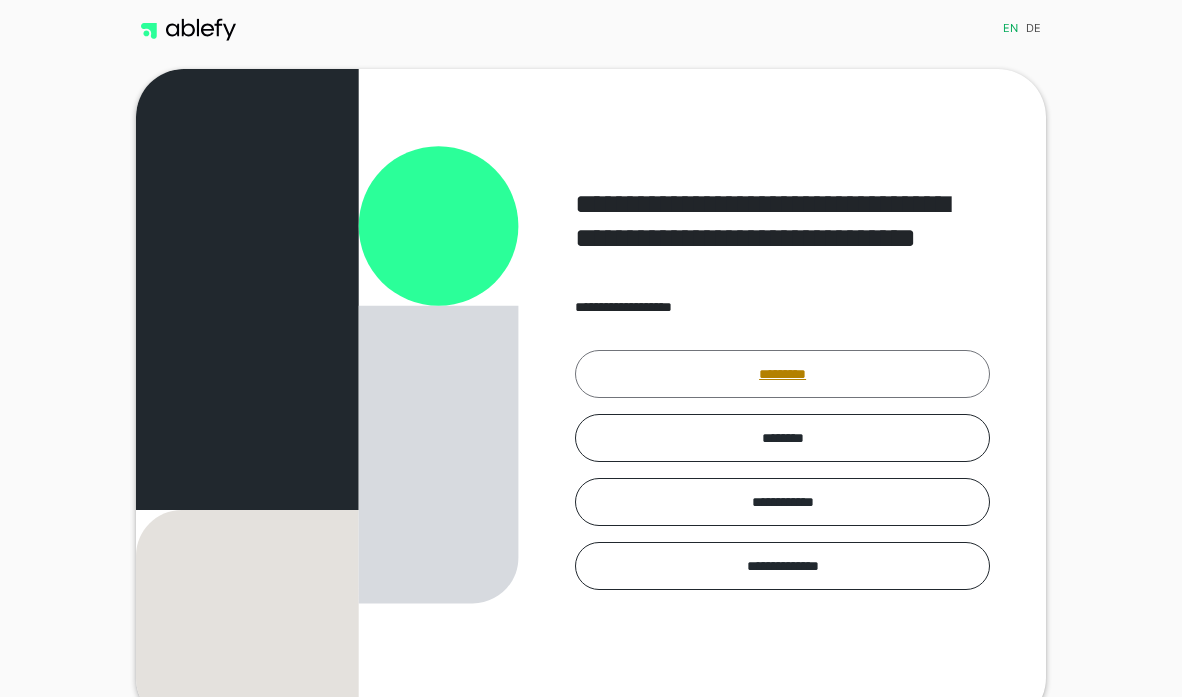 scroll, scrollTop: 0, scrollLeft: 0, axis: both 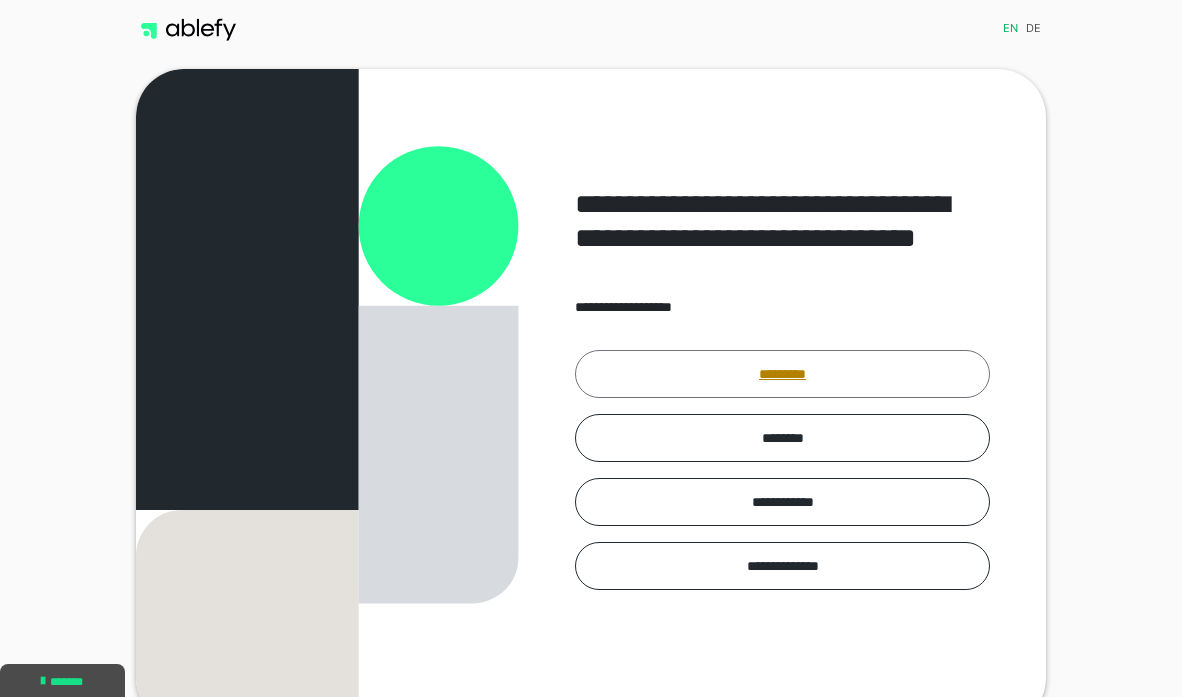 click on "*********" at bounding box center (782, 374) 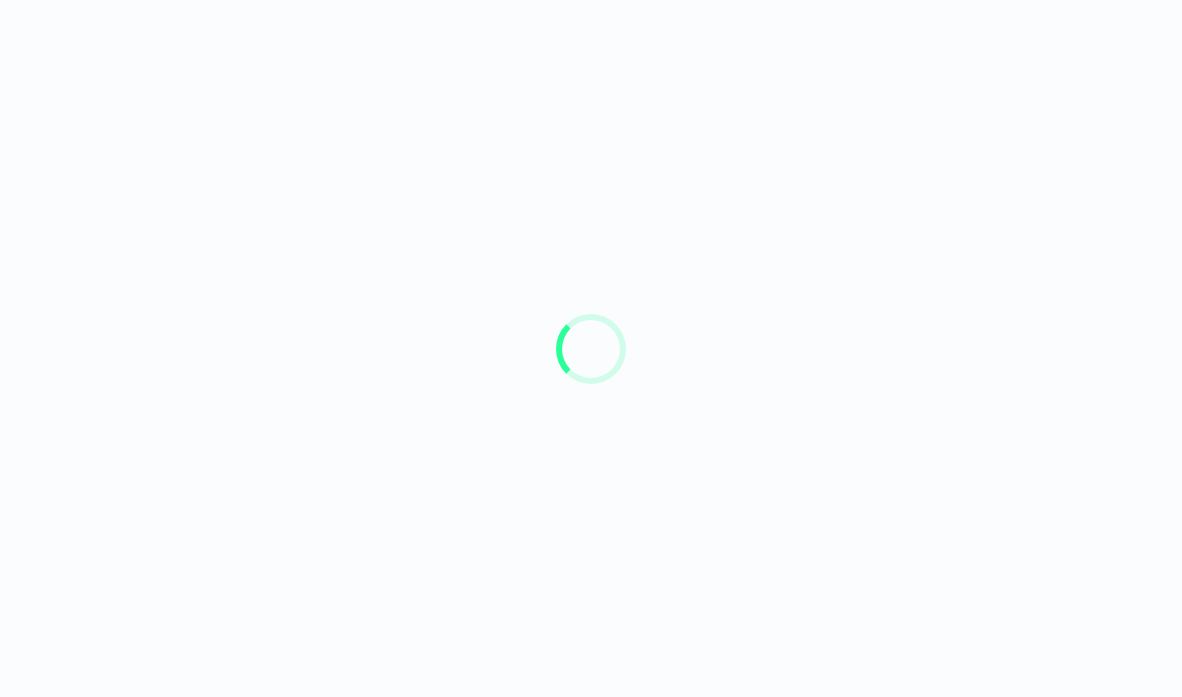scroll, scrollTop: 0, scrollLeft: 0, axis: both 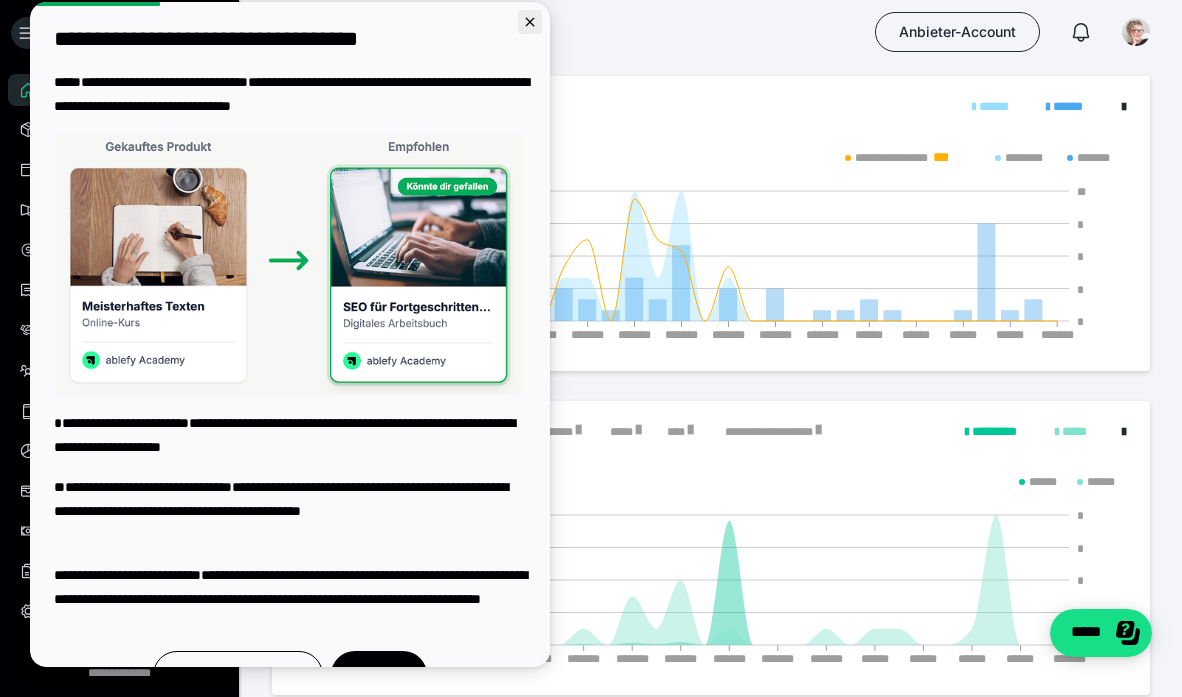 click 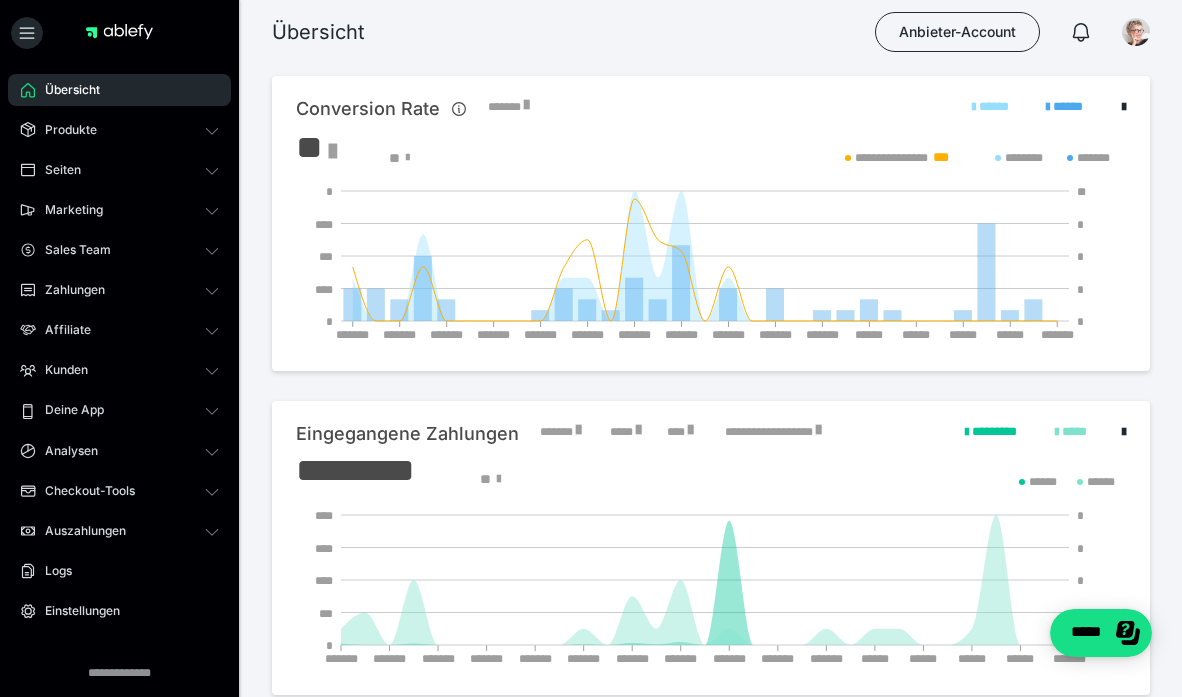scroll, scrollTop: 0, scrollLeft: 0, axis: both 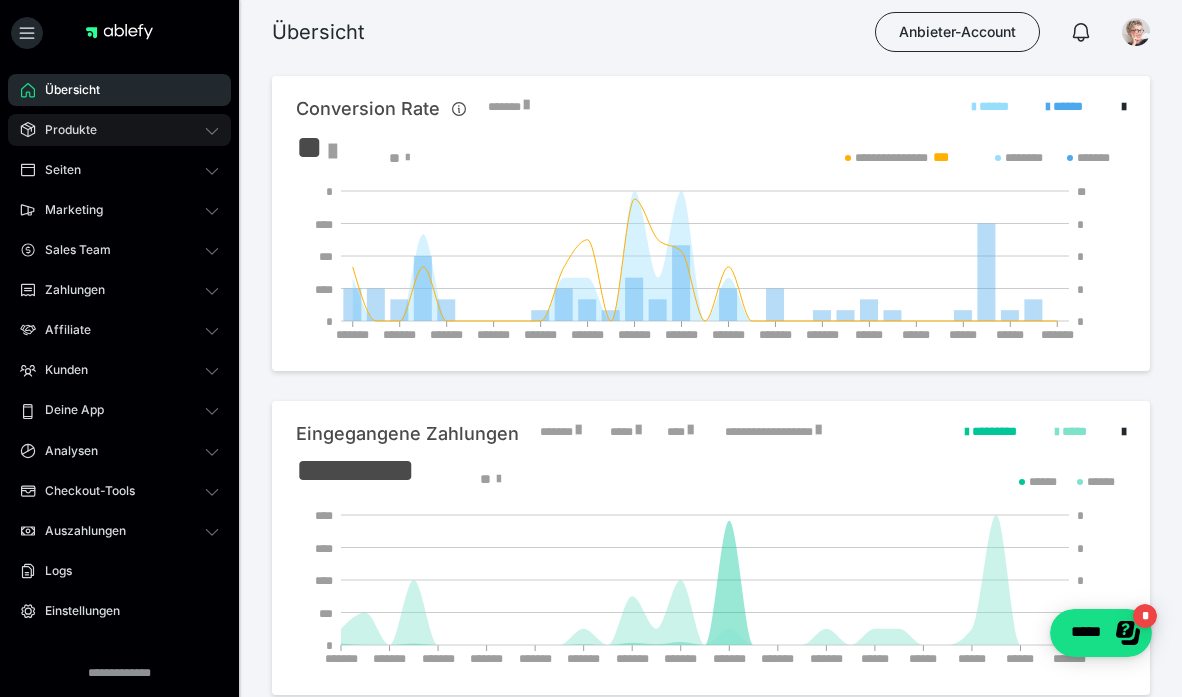 click on "Produkte" at bounding box center (119, 130) 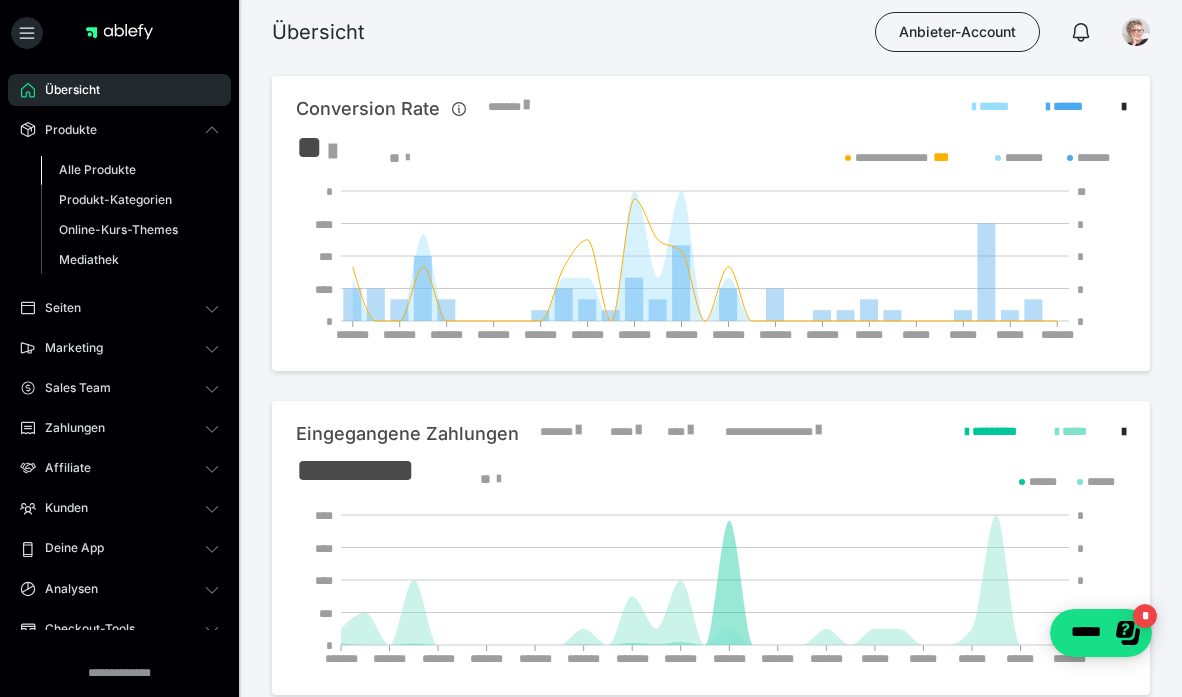 click on "Alle Produkte" at bounding box center [97, 169] 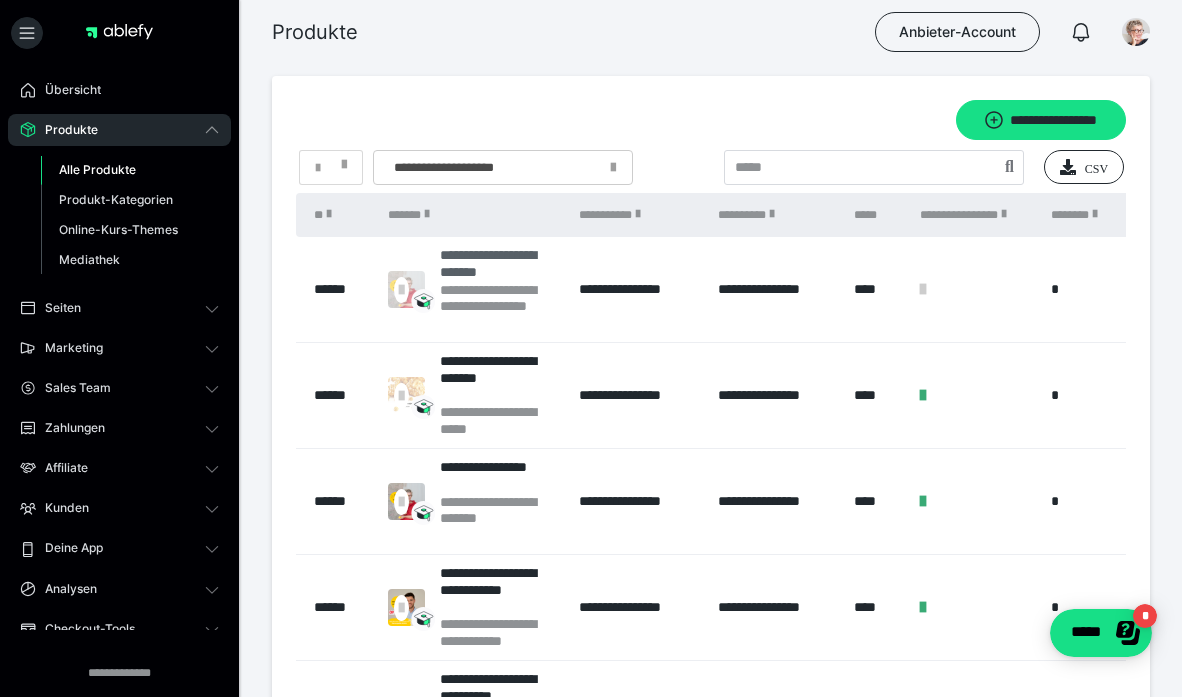 click on "**********" at bounding box center [499, 264] 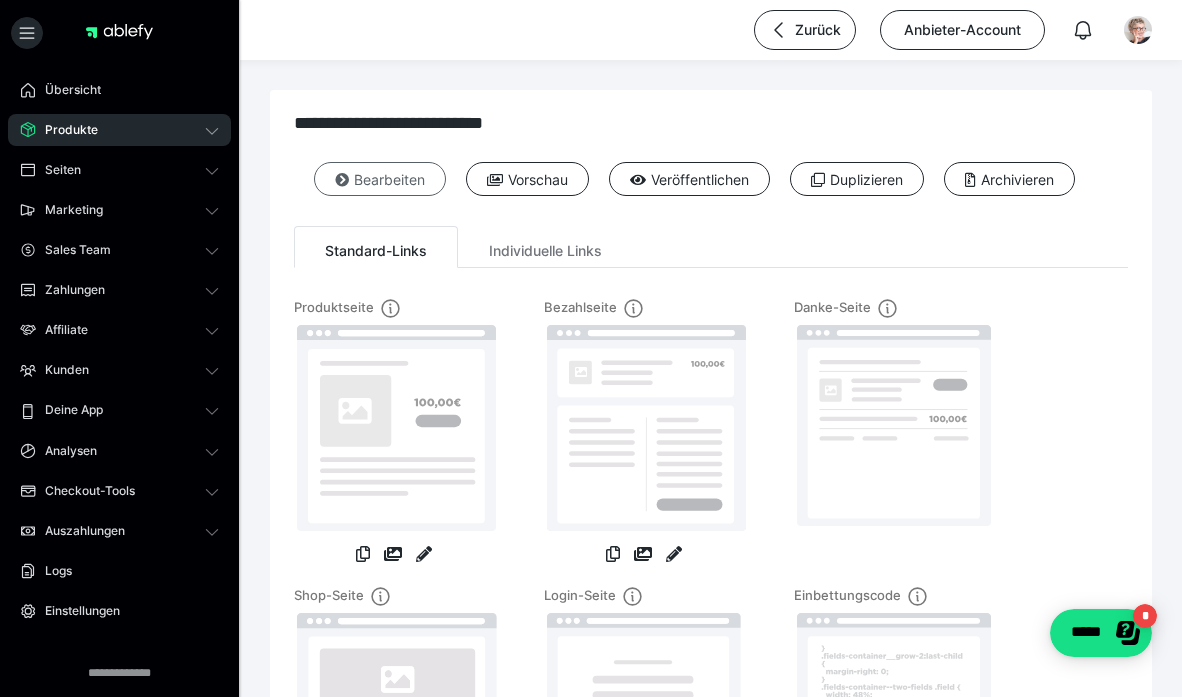 click on "Bearbeiten" at bounding box center (380, 179) 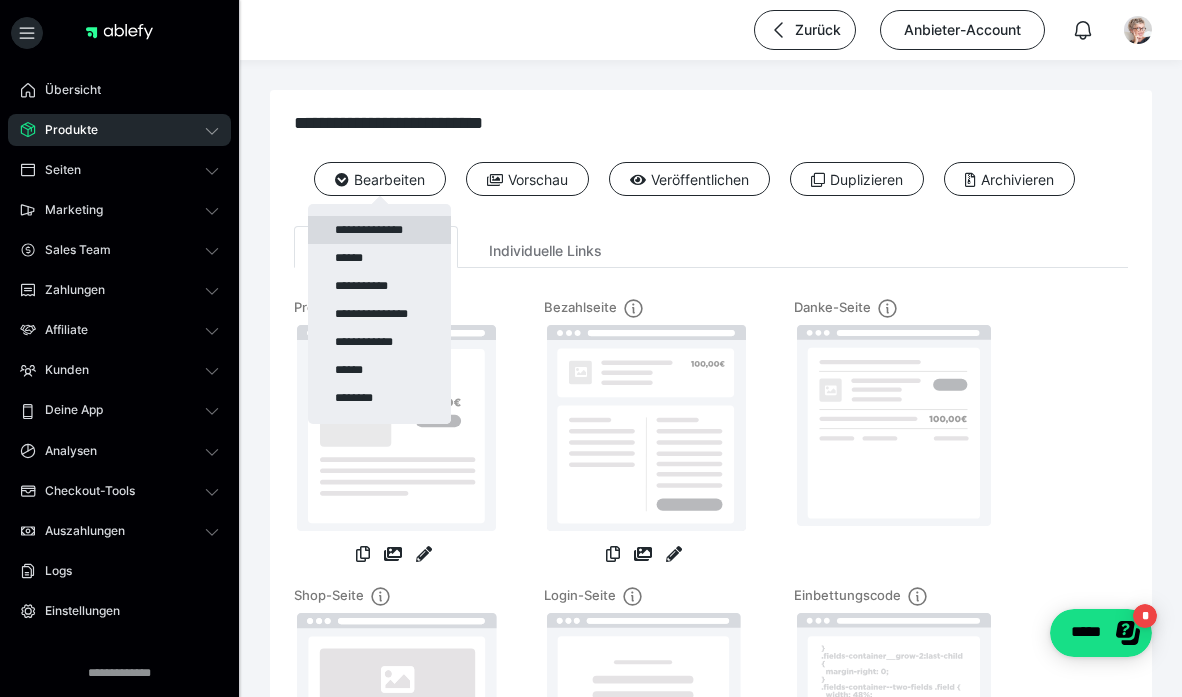 click on "**********" at bounding box center [379, 230] 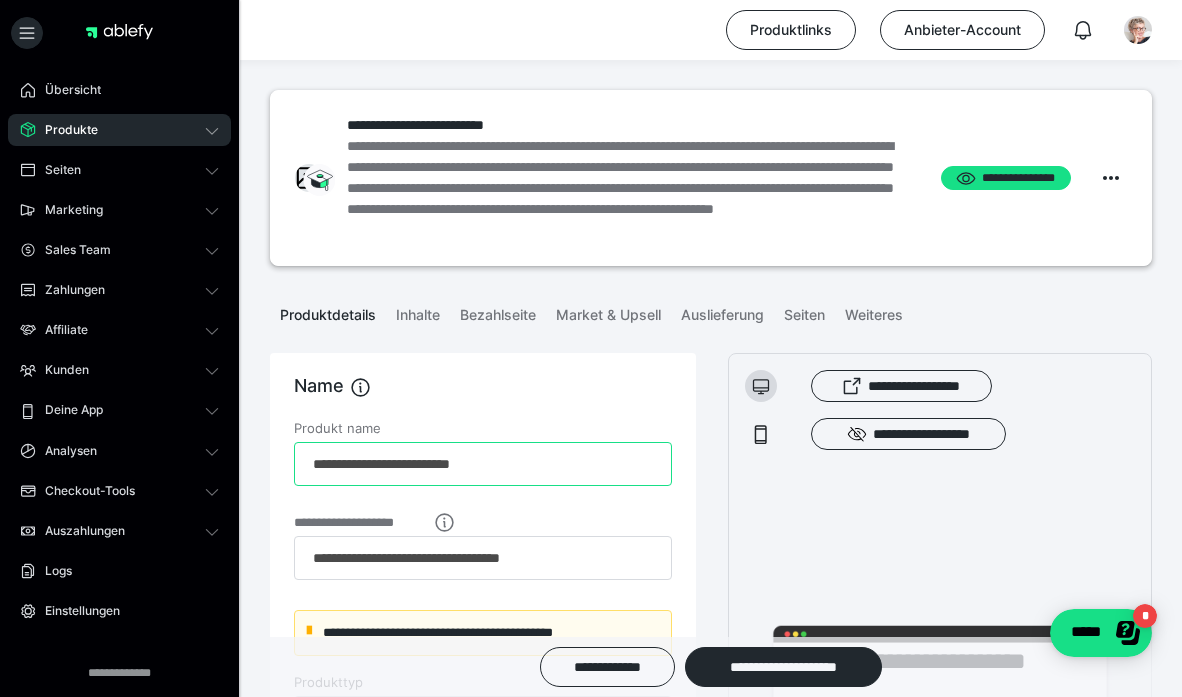 click on "**********" at bounding box center [483, 464] 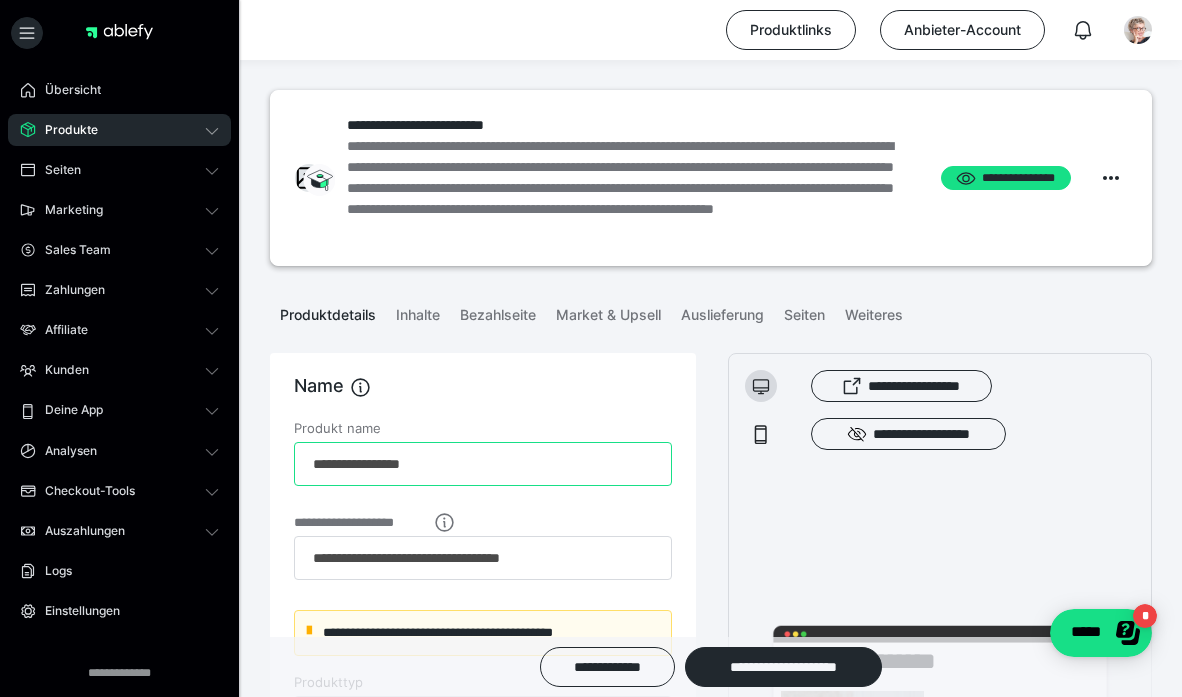 type on "**********" 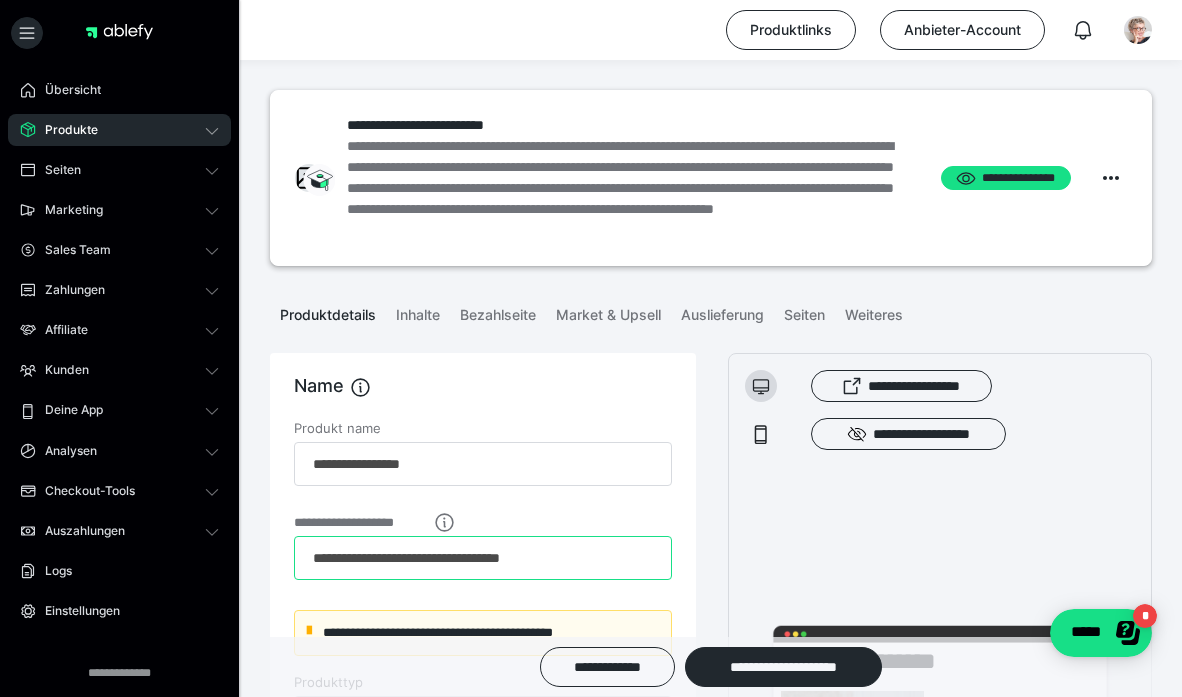 click on "**********" at bounding box center [483, 558] 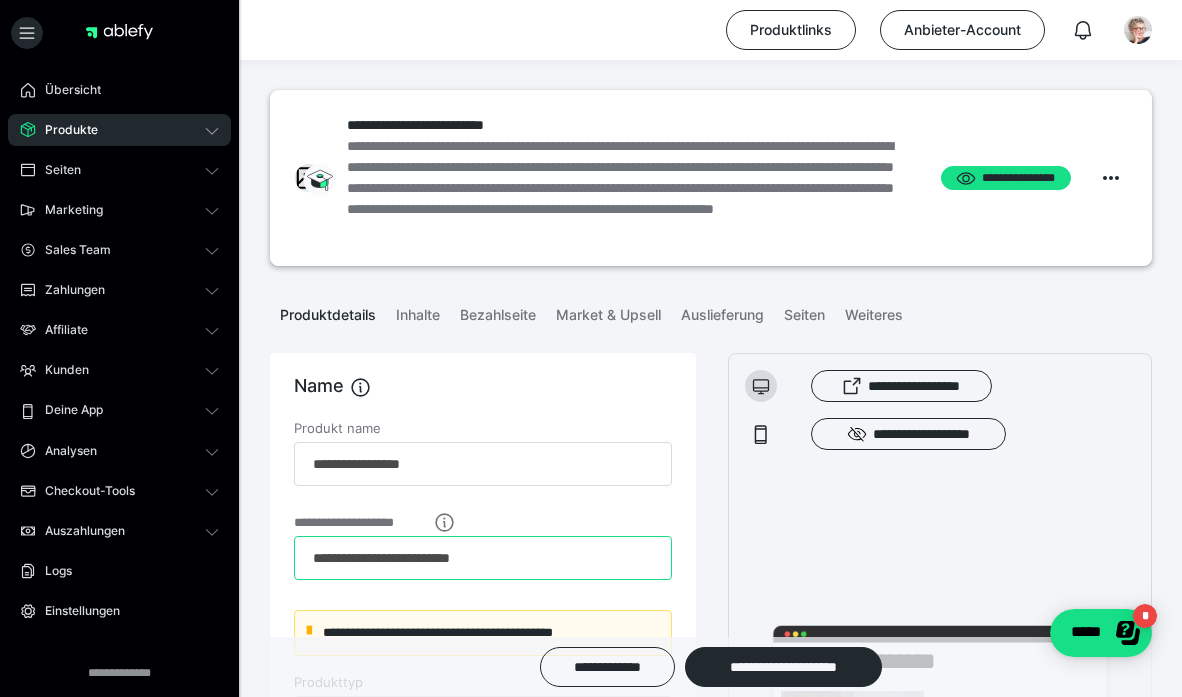 click on "**********" at bounding box center [483, 558] 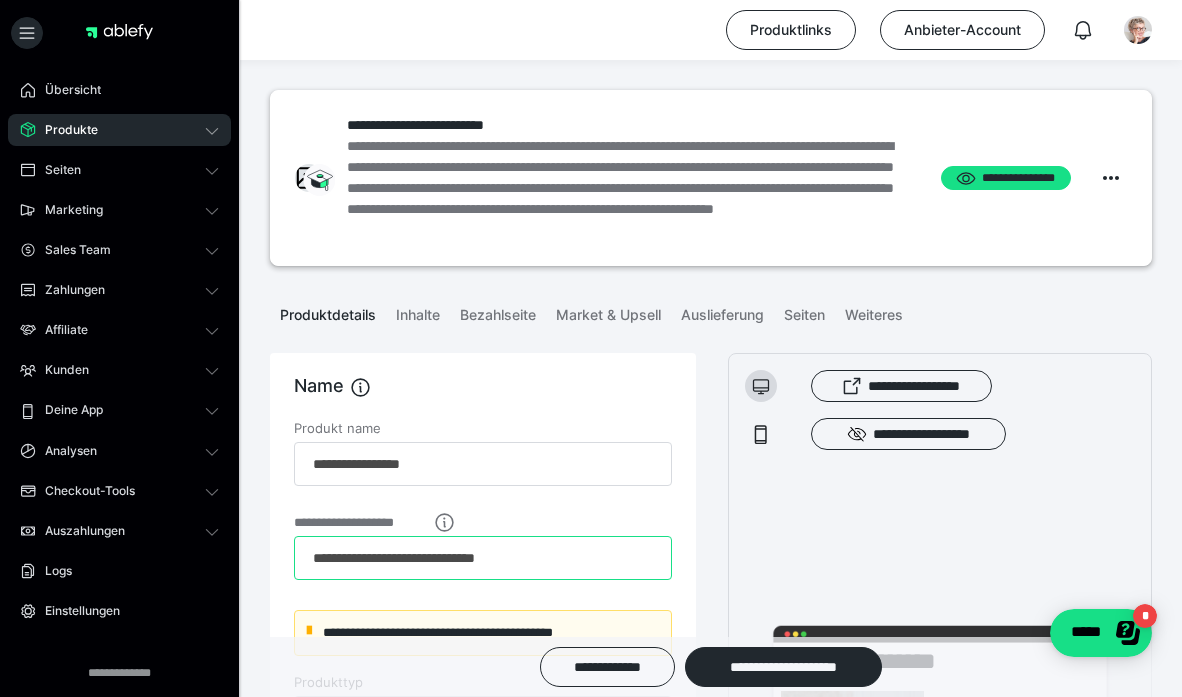 scroll, scrollTop: 0, scrollLeft: 0, axis: both 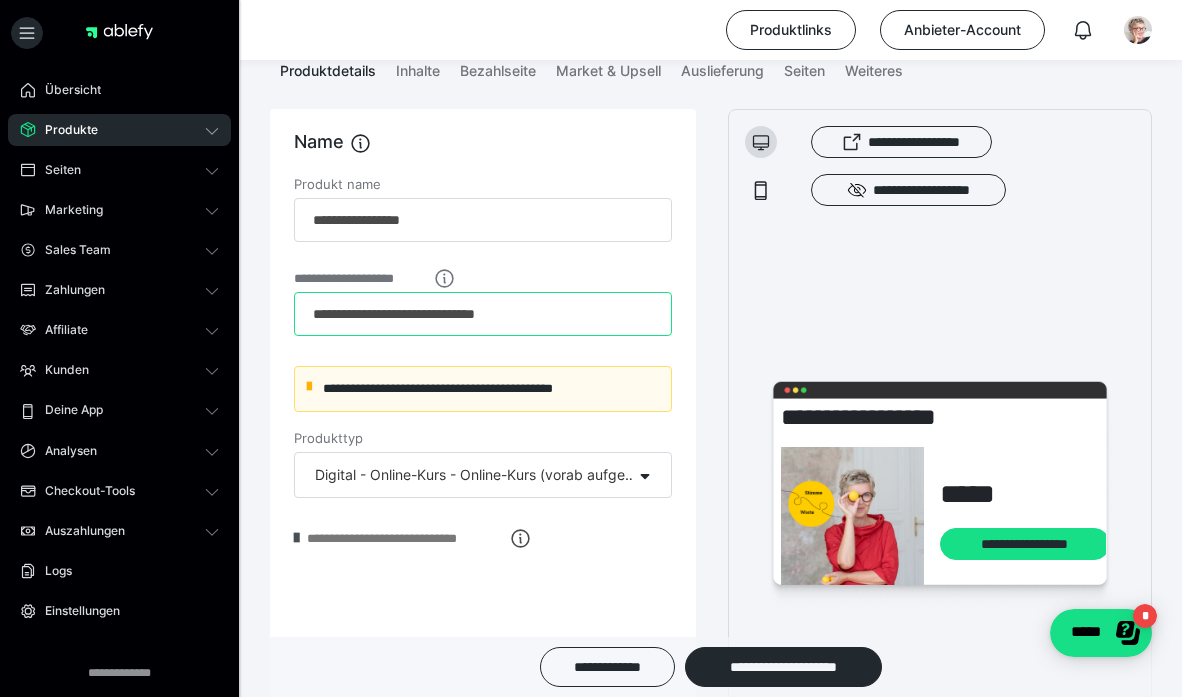 type on "**********" 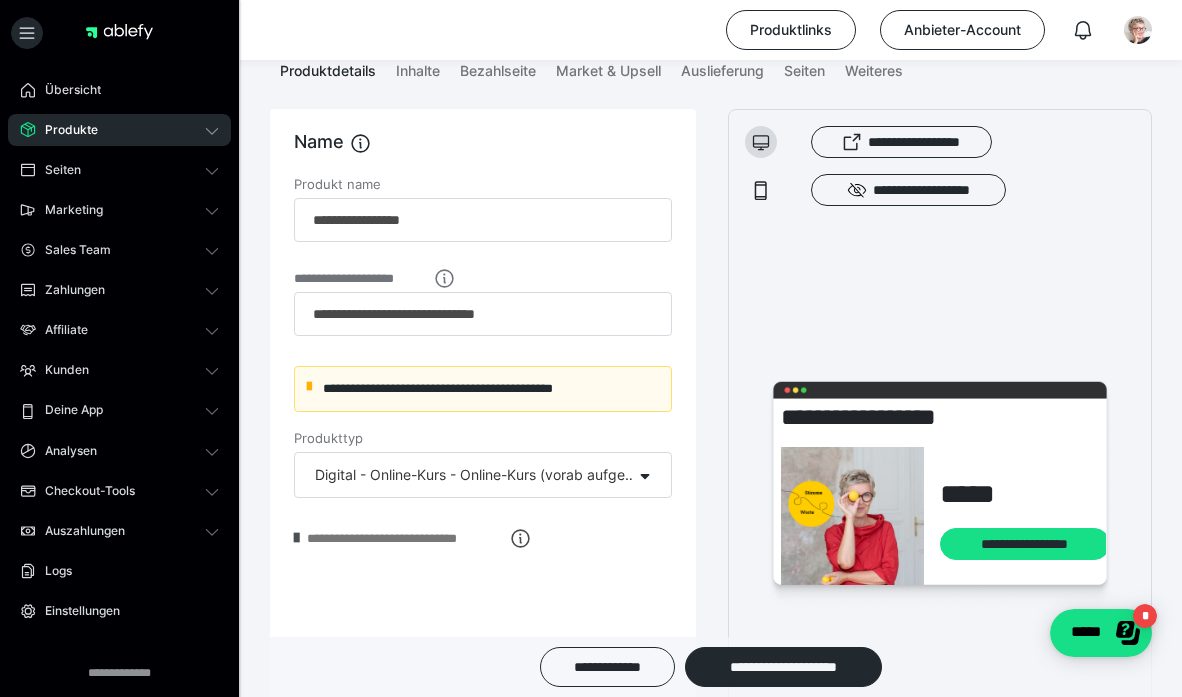 click at bounding box center [296, 538] 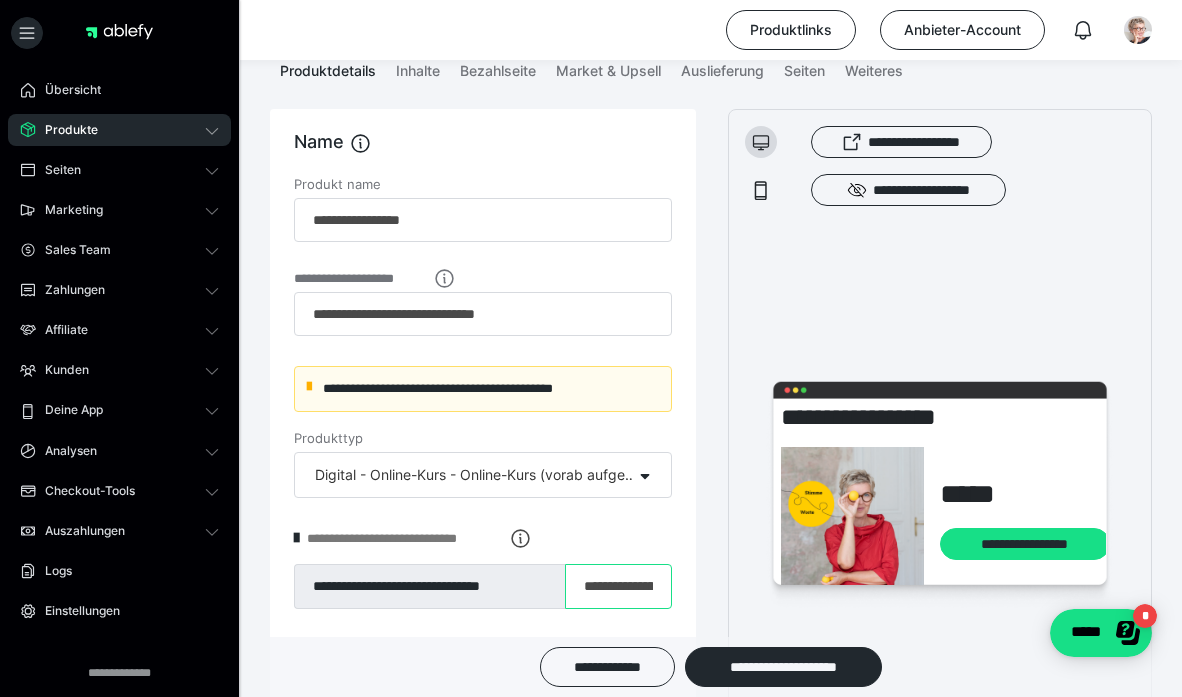 click on "**********" at bounding box center (618, 587) 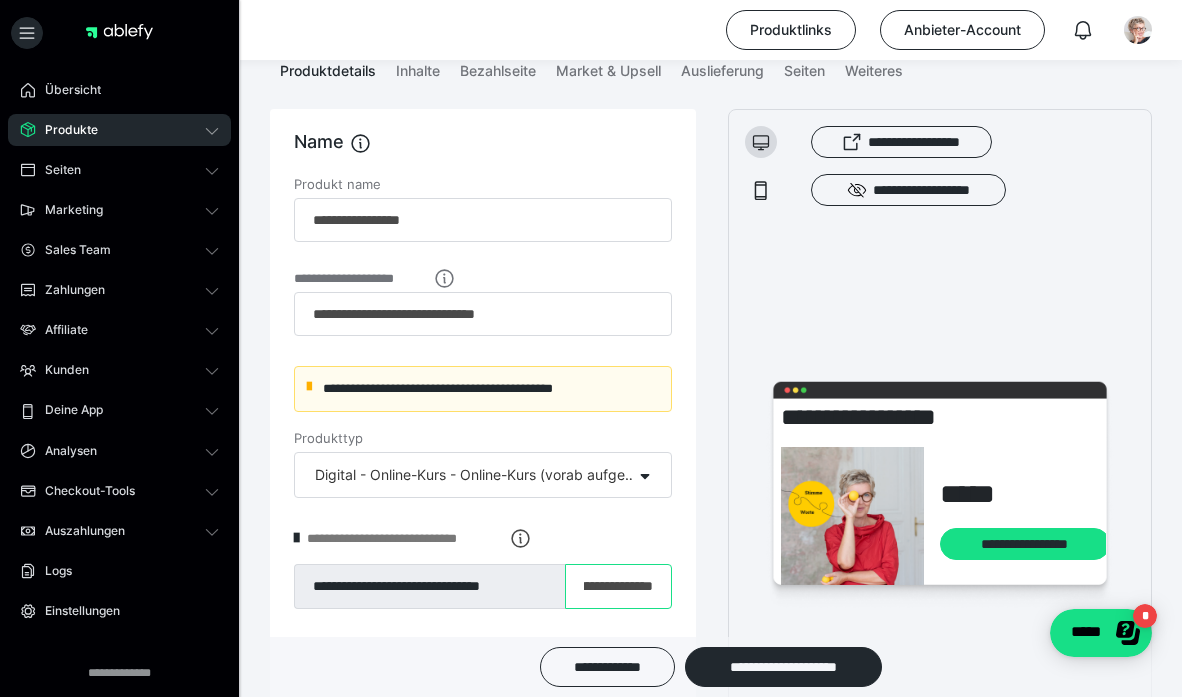 scroll, scrollTop: 0, scrollLeft: 117, axis: horizontal 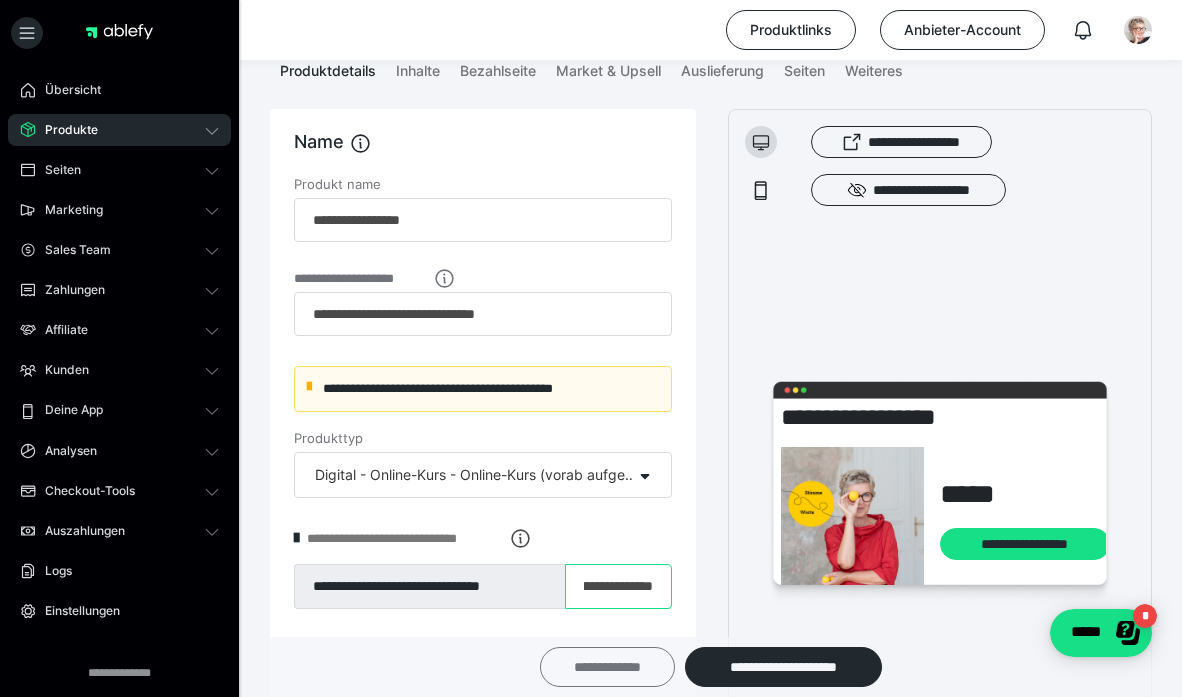 type on "**********" 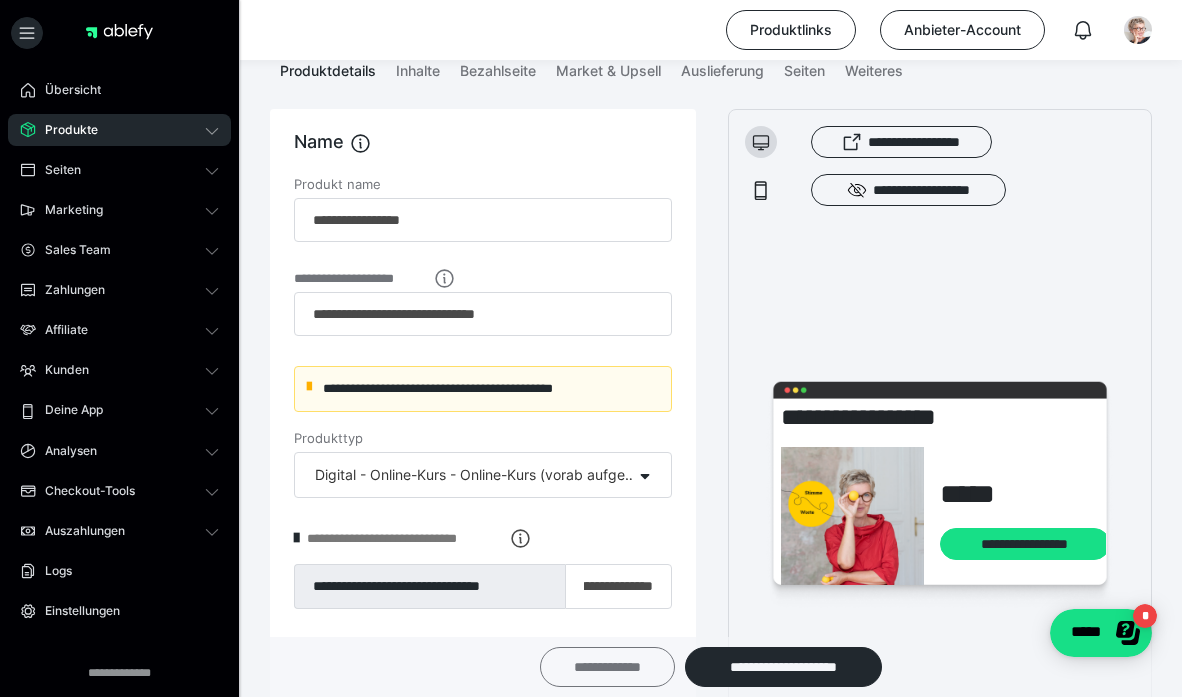 click on "**********" at bounding box center [607, 667] 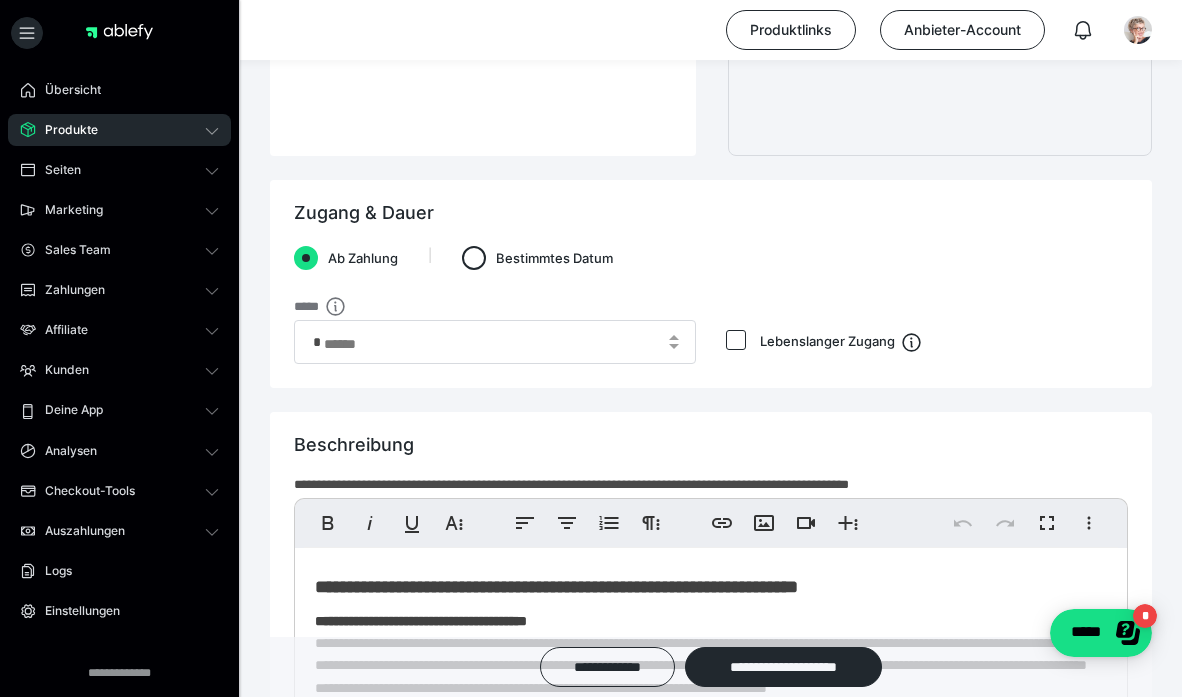 scroll, scrollTop: 916, scrollLeft: 0, axis: vertical 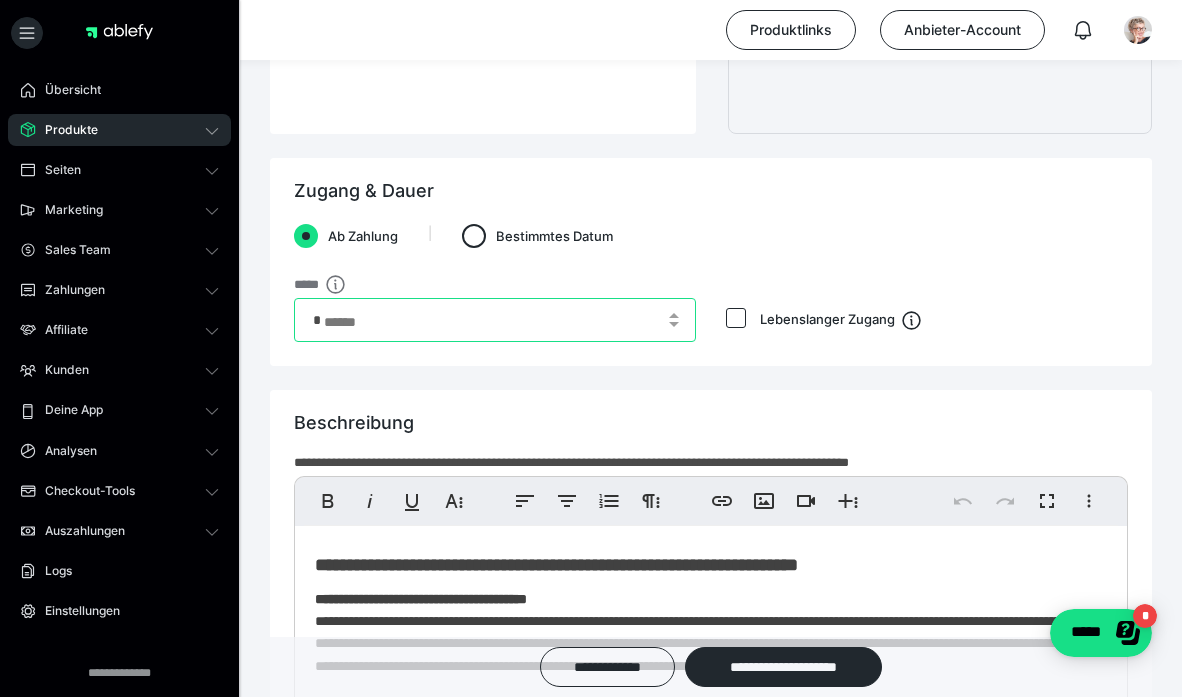 click on "*" at bounding box center [495, 320] 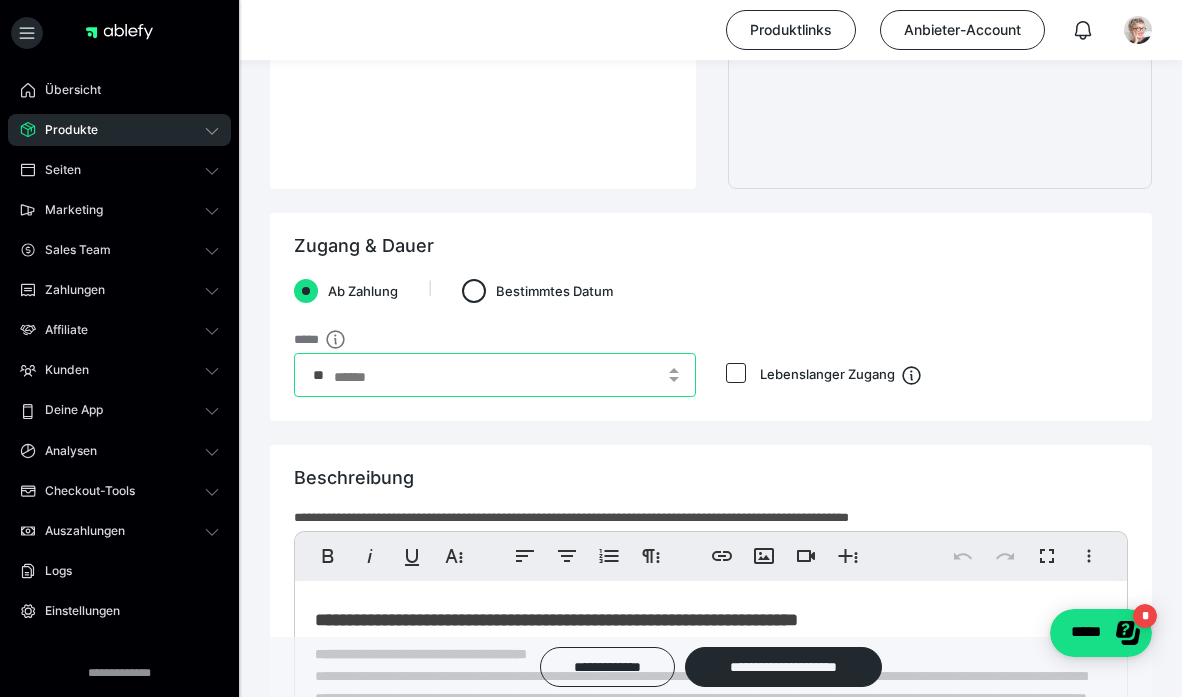 scroll, scrollTop: 824, scrollLeft: 0, axis: vertical 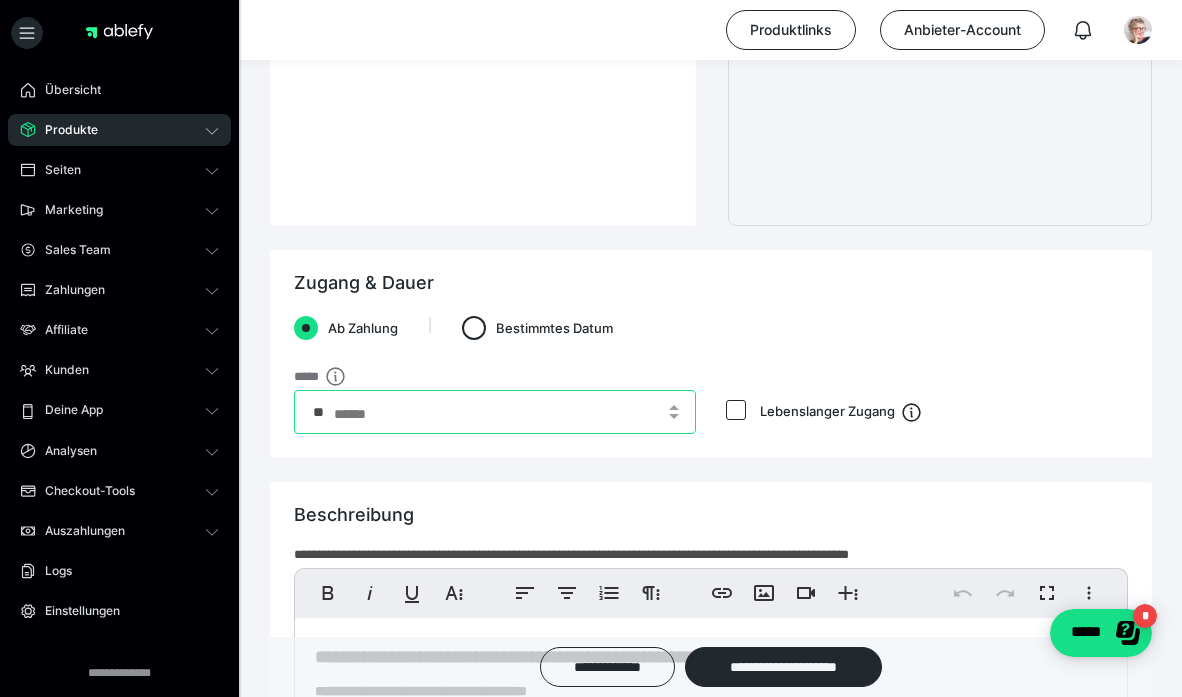 type on "*" 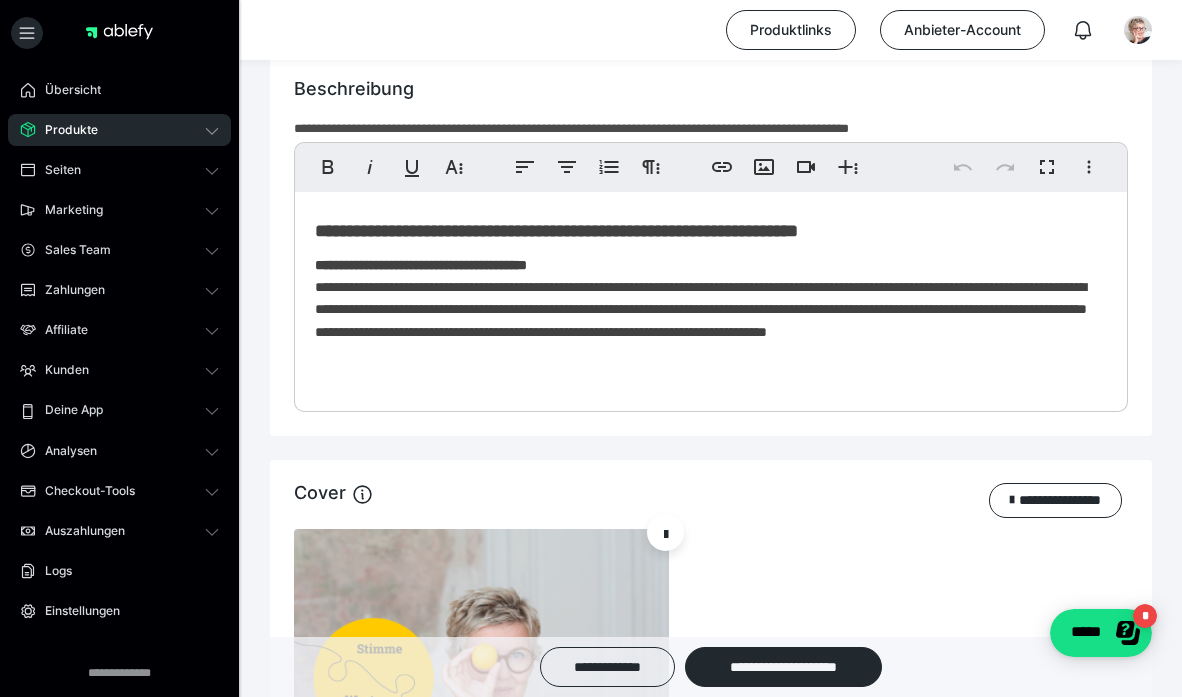 scroll, scrollTop: 1258, scrollLeft: 0, axis: vertical 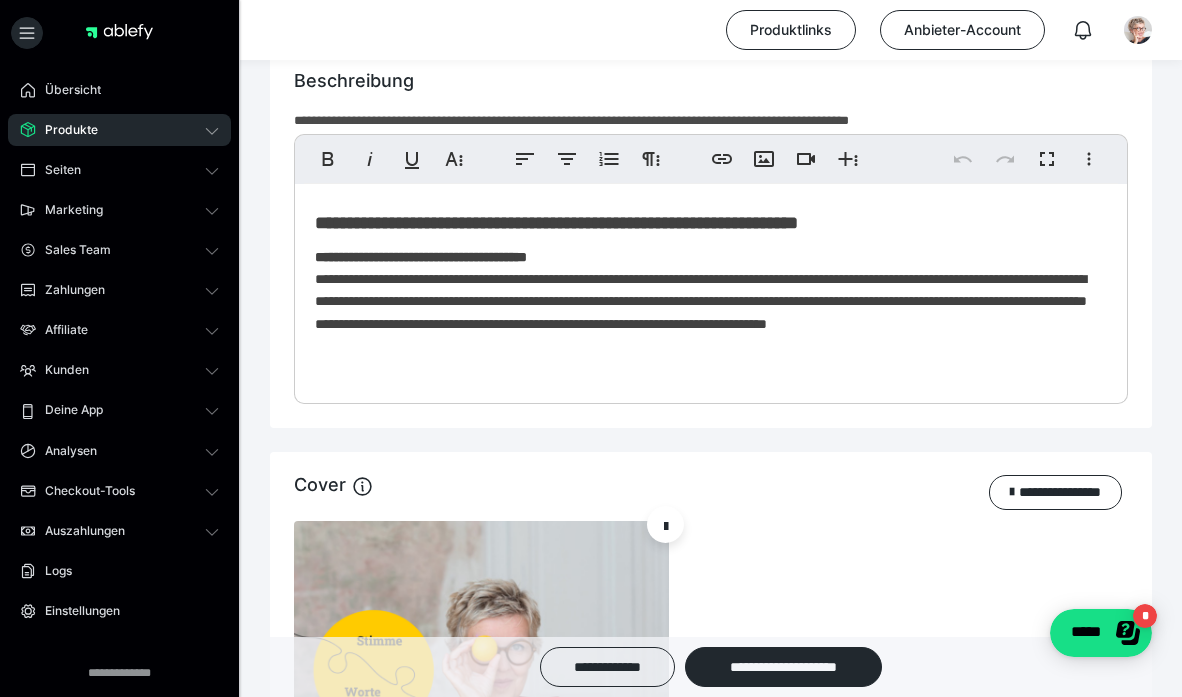 type on "**" 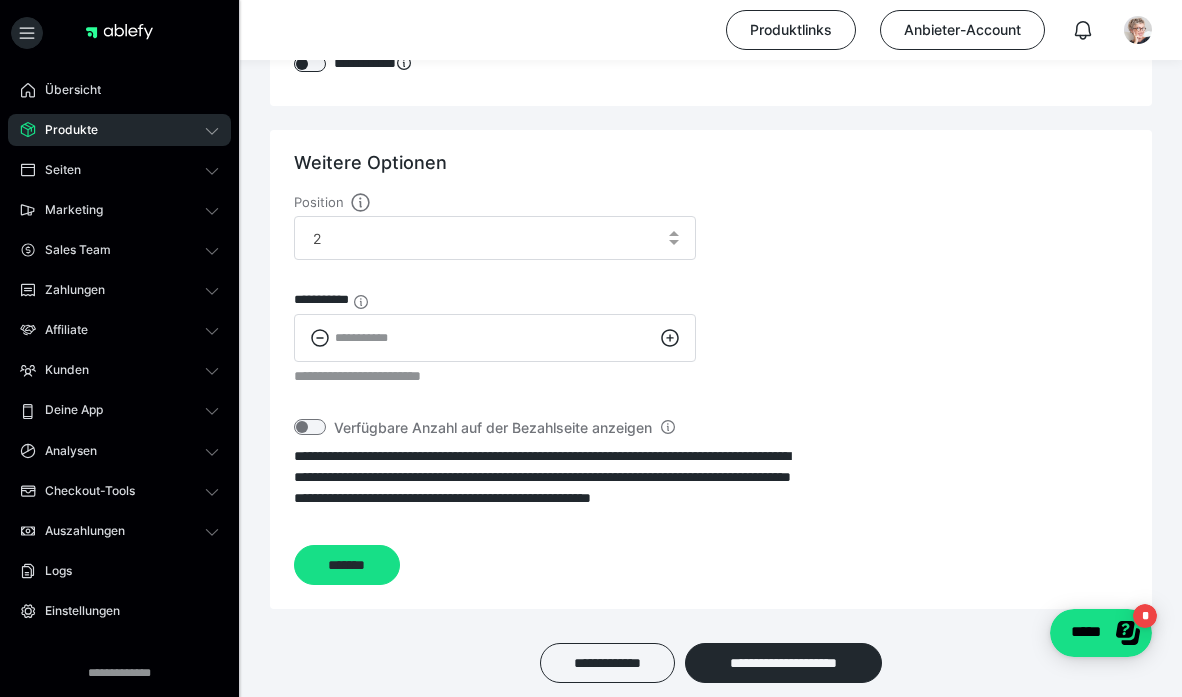 scroll, scrollTop: 2812, scrollLeft: 0, axis: vertical 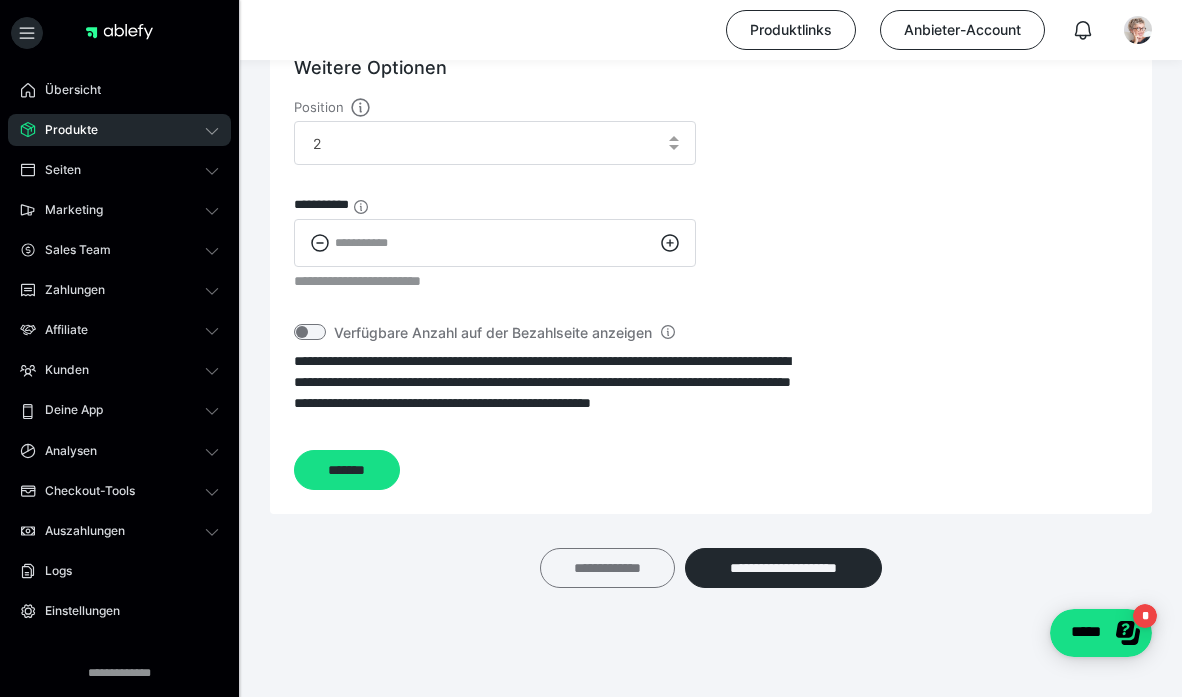 click on "**********" at bounding box center [607, 568] 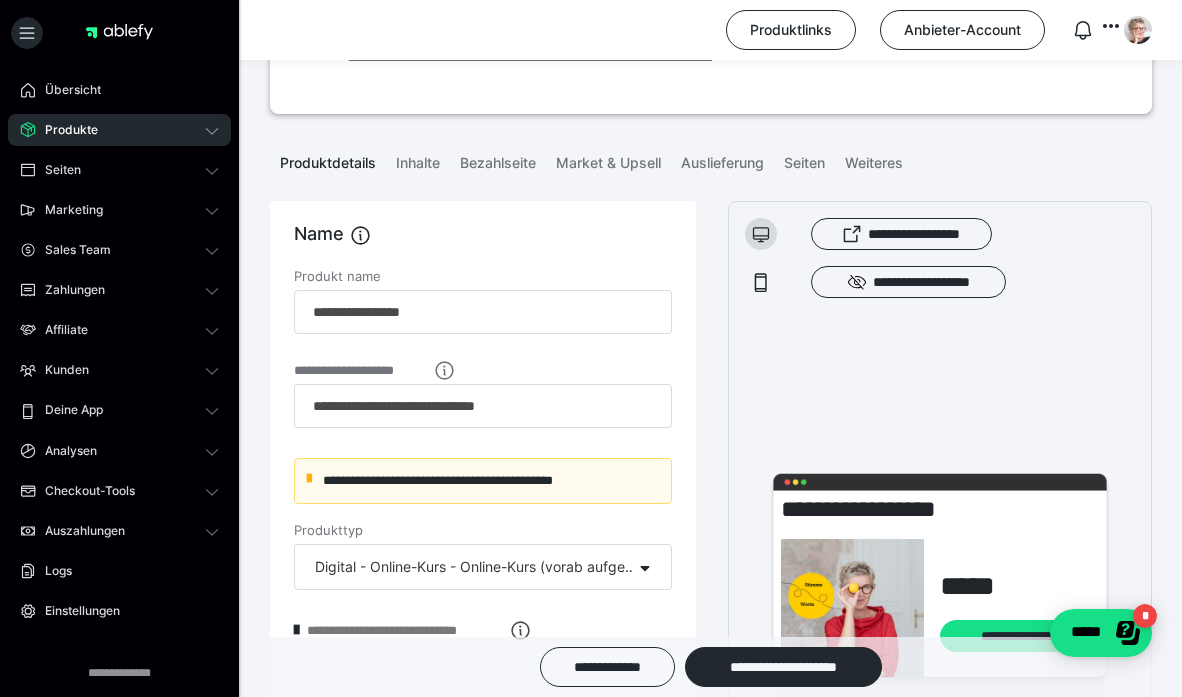 scroll, scrollTop: 0, scrollLeft: 0, axis: both 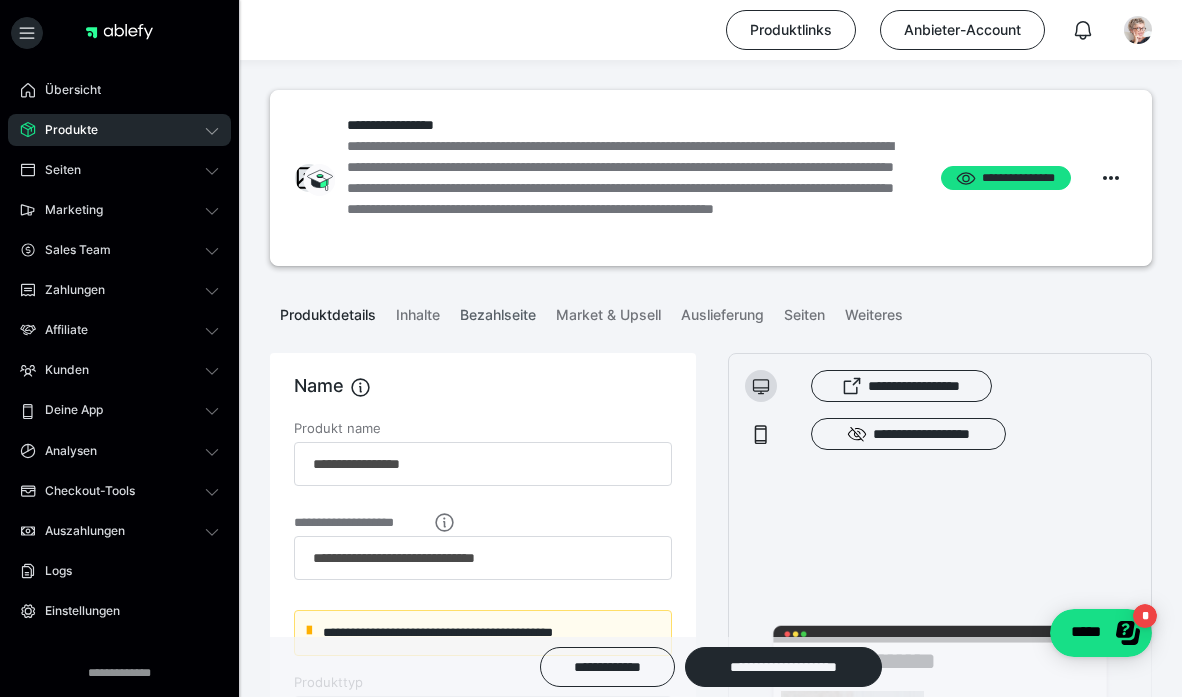 click on "Bezahlseite" at bounding box center [498, 311] 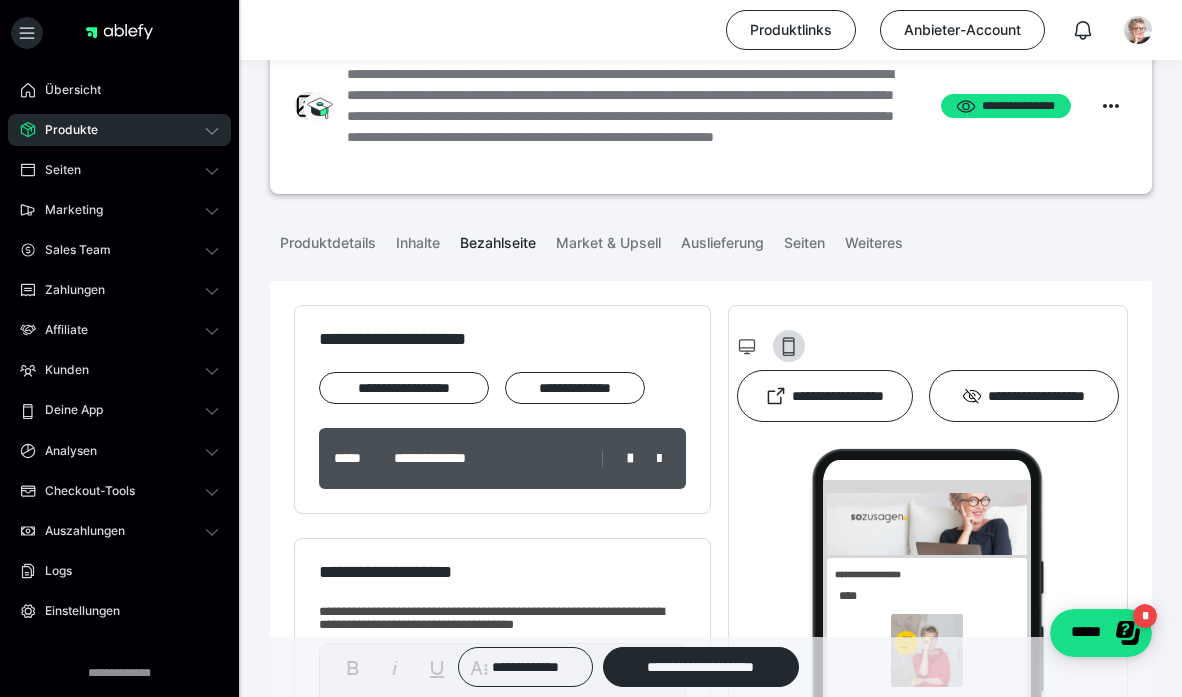 scroll, scrollTop: 68, scrollLeft: 0, axis: vertical 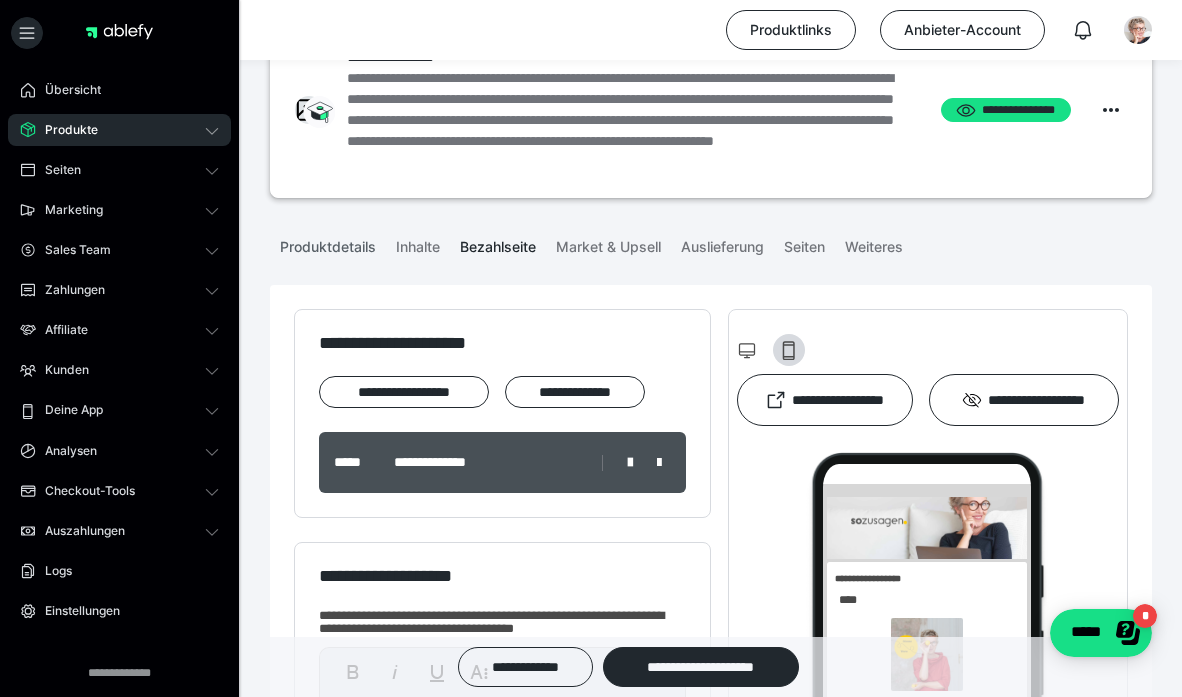 click on "Produktdetails" at bounding box center (328, 243) 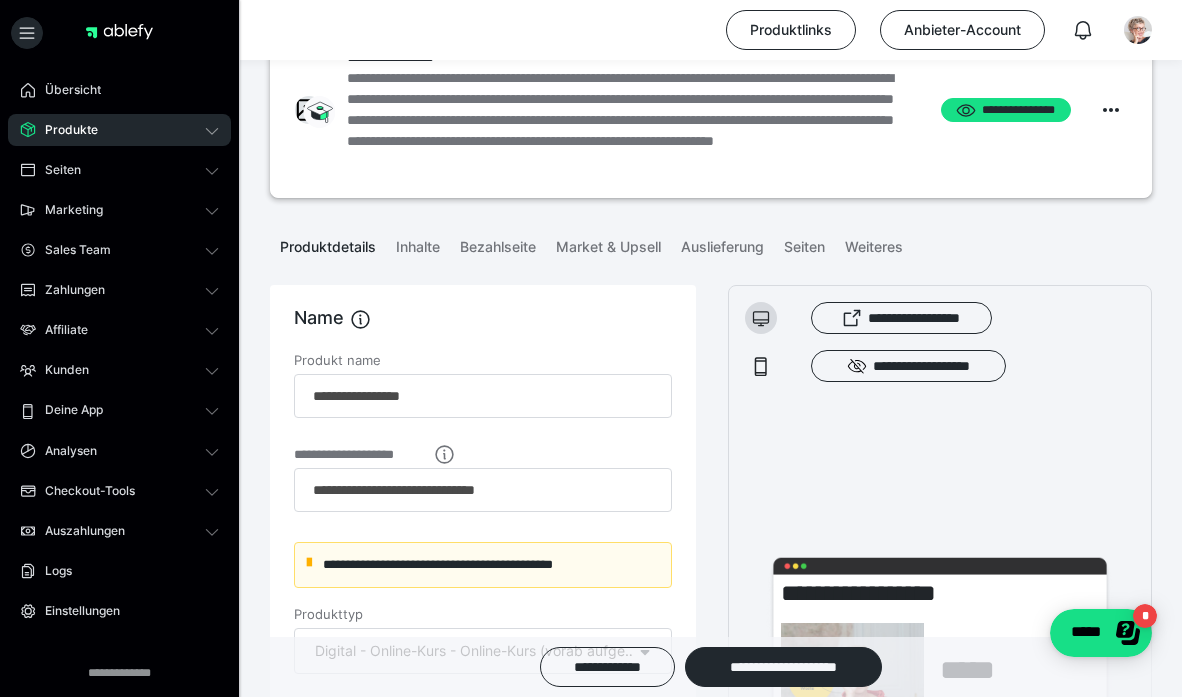 scroll, scrollTop: 0, scrollLeft: 0, axis: both 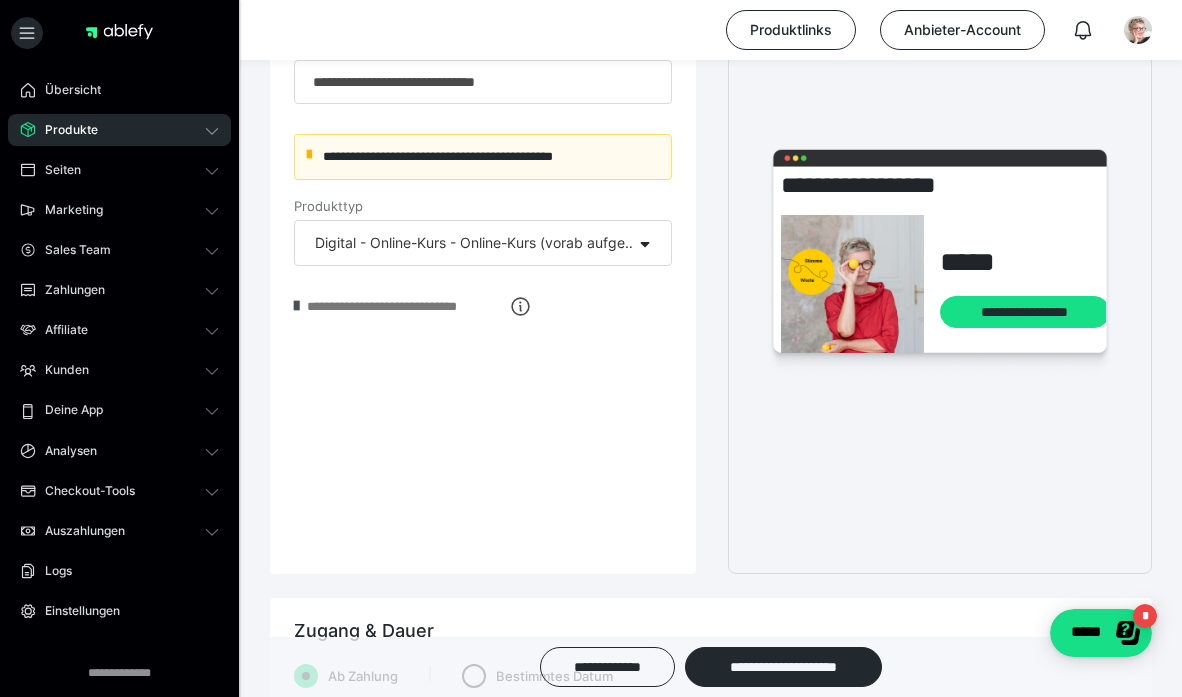click at bounding box center [296, 306] 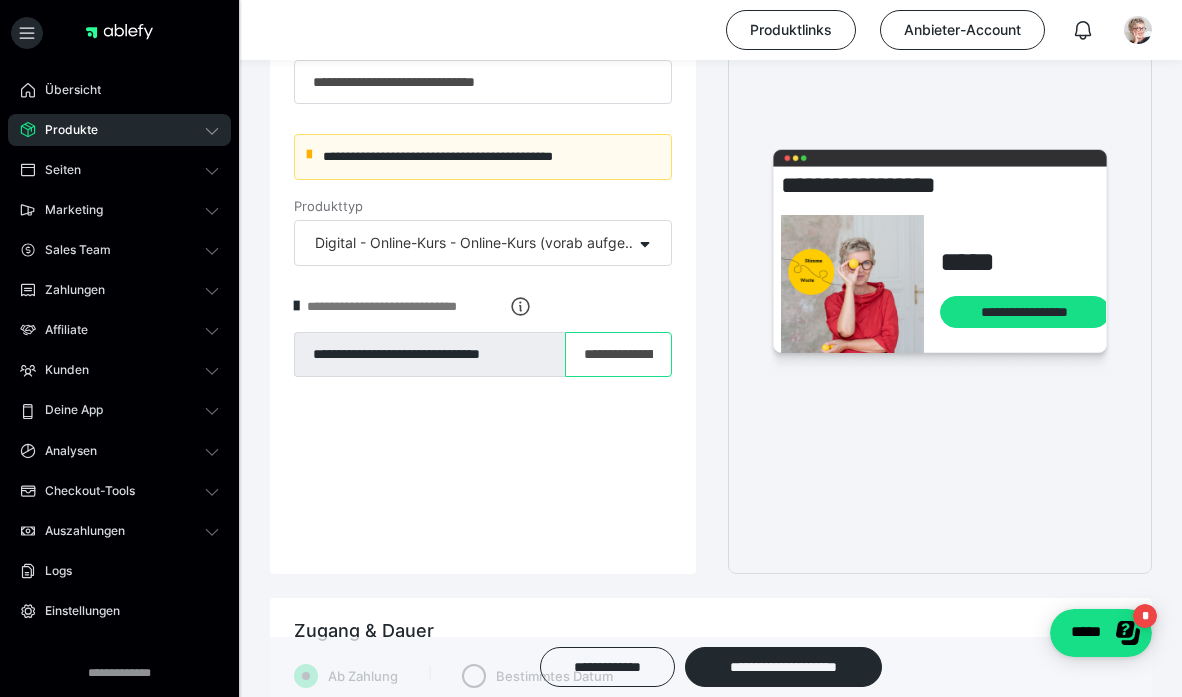 click on "**********" at bounding box center (618, 355) 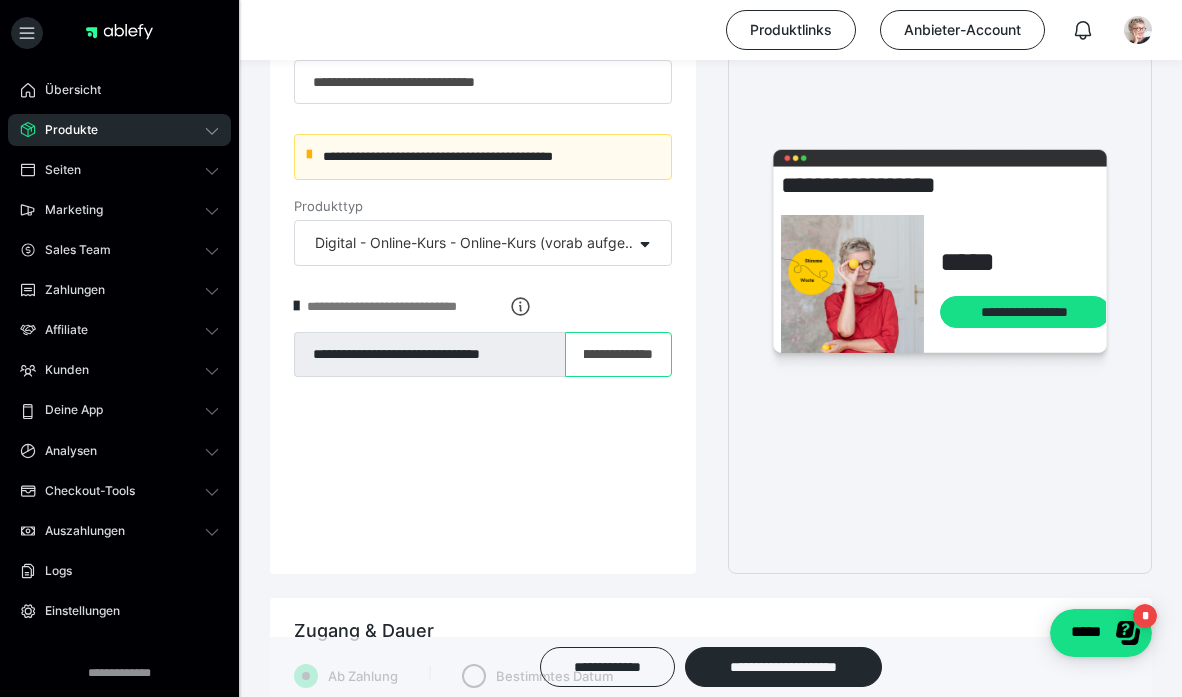 scroll, scrollTop: 0, scrollLeft: 117, axis: horizontal 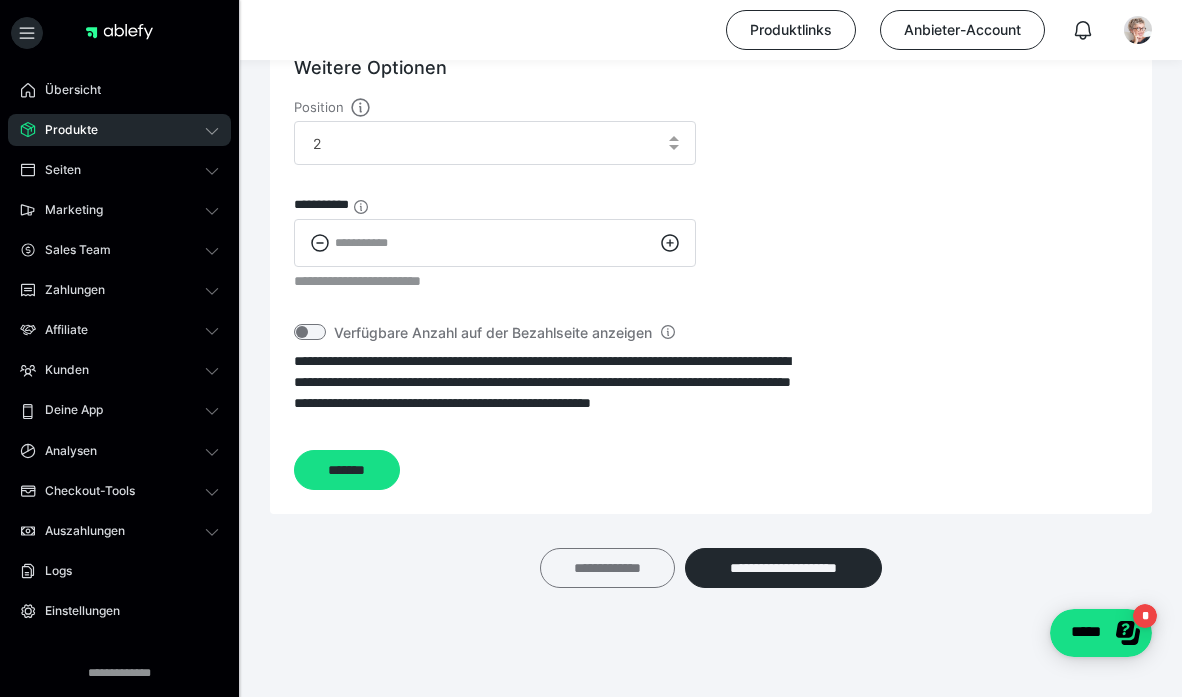 click on "**********" at bounding box center (607, 568) 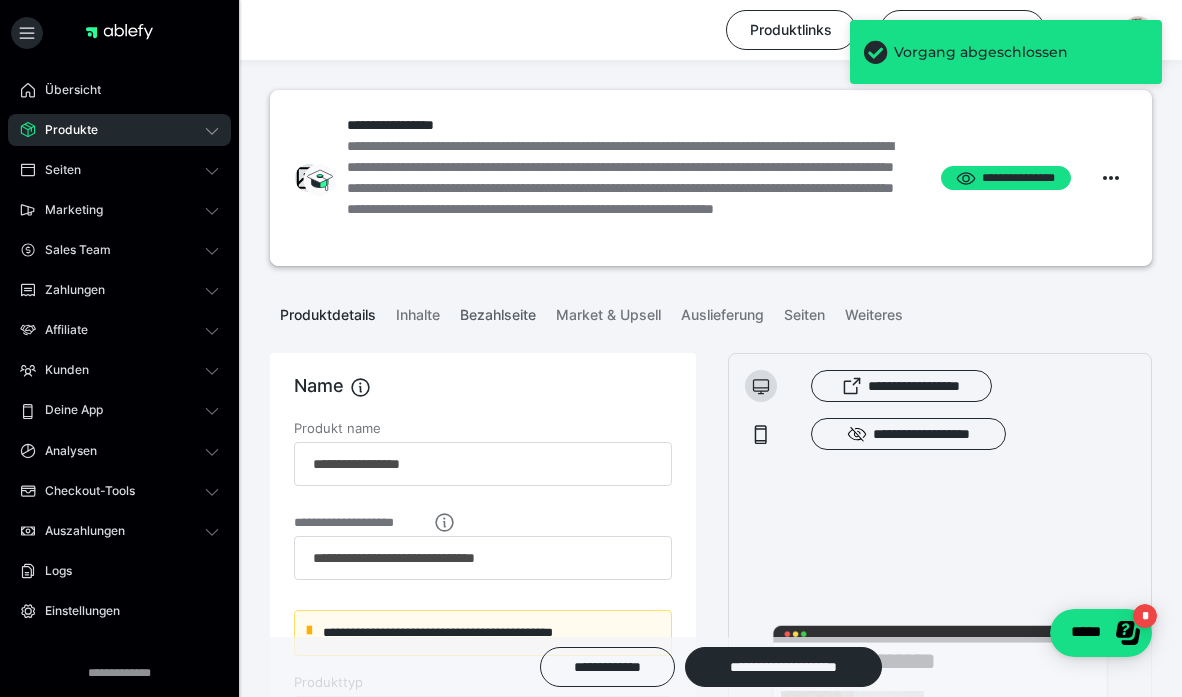 click on "Bezahlseite" at bounding box center (498, 311) 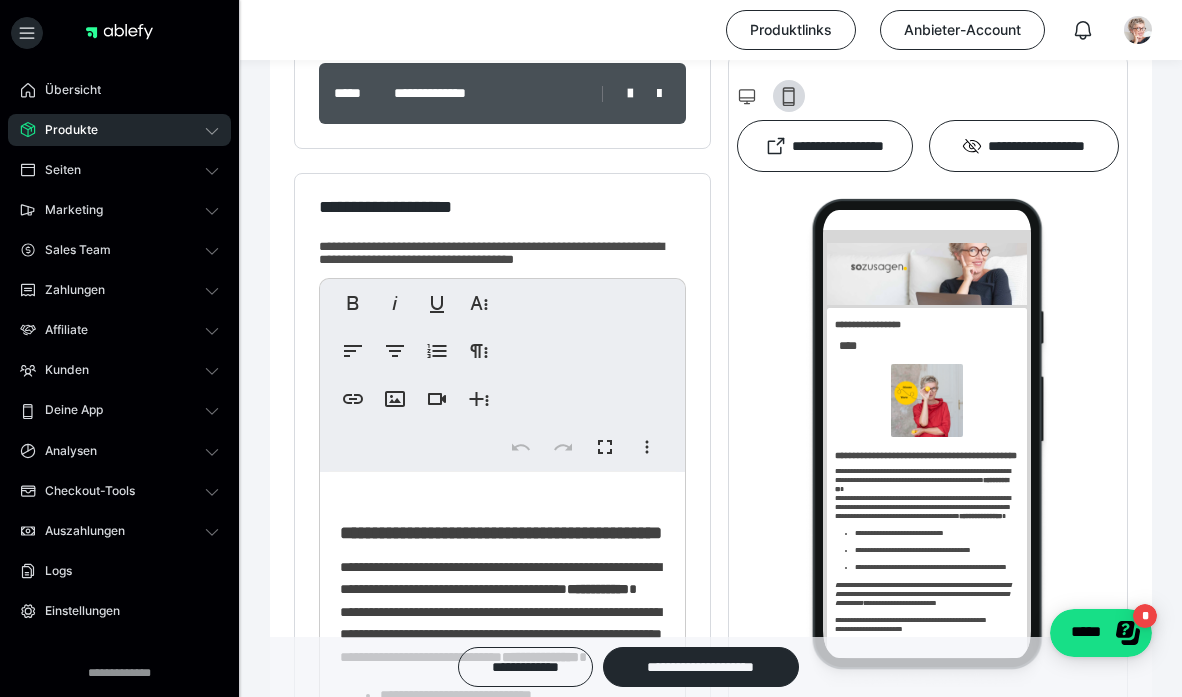 scroll, scrollTop: 439, scrollLeft: 0, axis: vertical 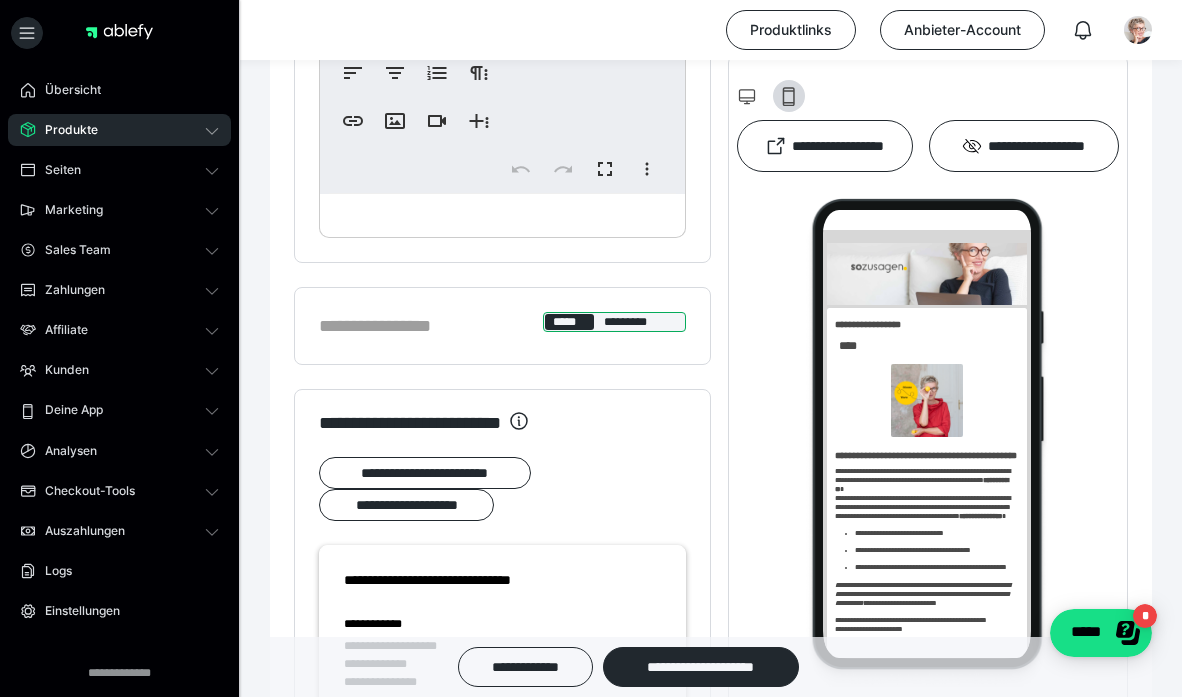click on "*****" at bounding box center (570, 322) 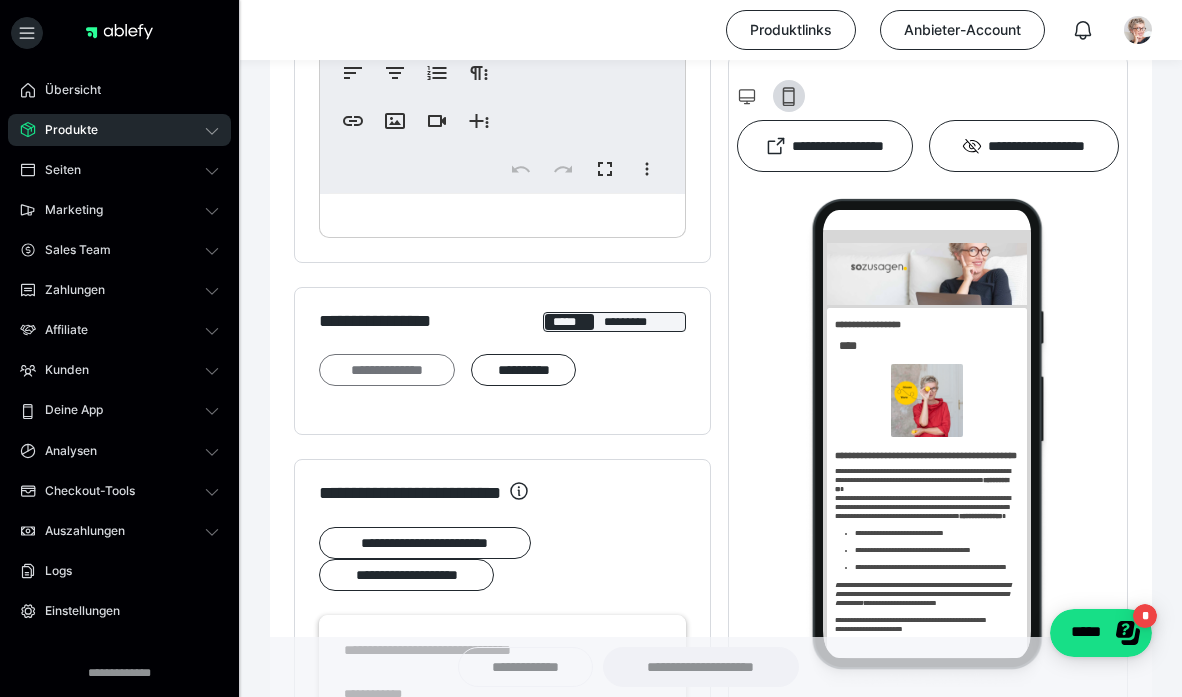 click on "**********" at bounding box center (387, 370) 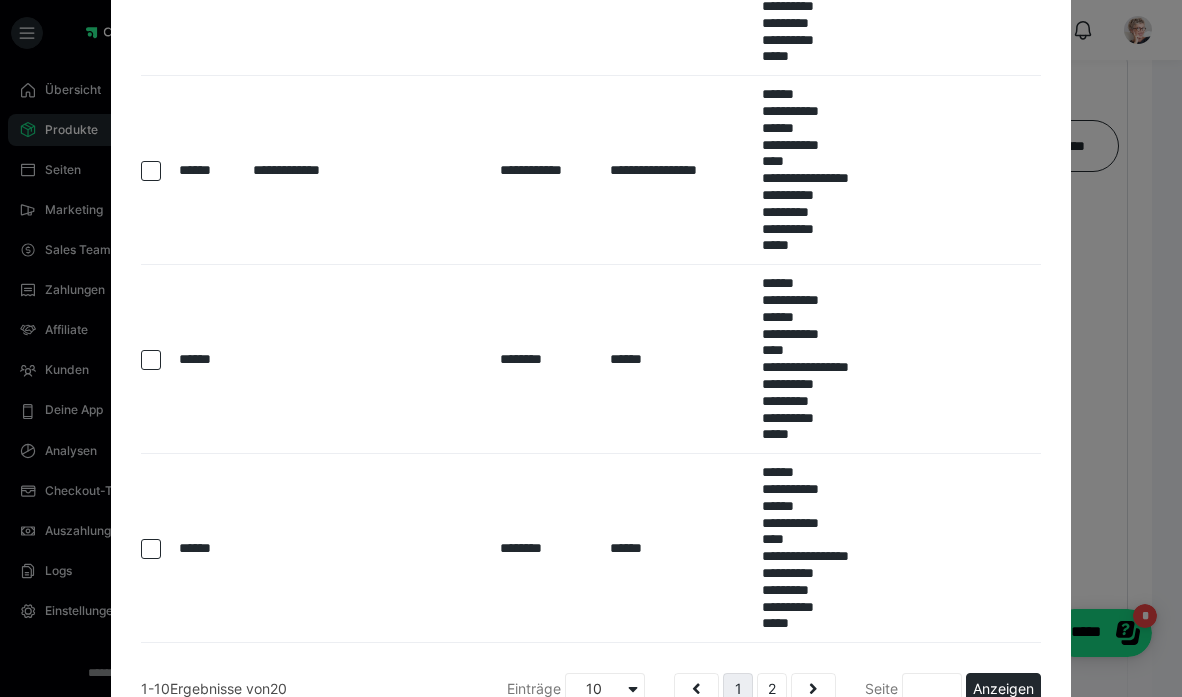 scroll, scrollTop: 1500, scrollLeft: 0, axis: vertical 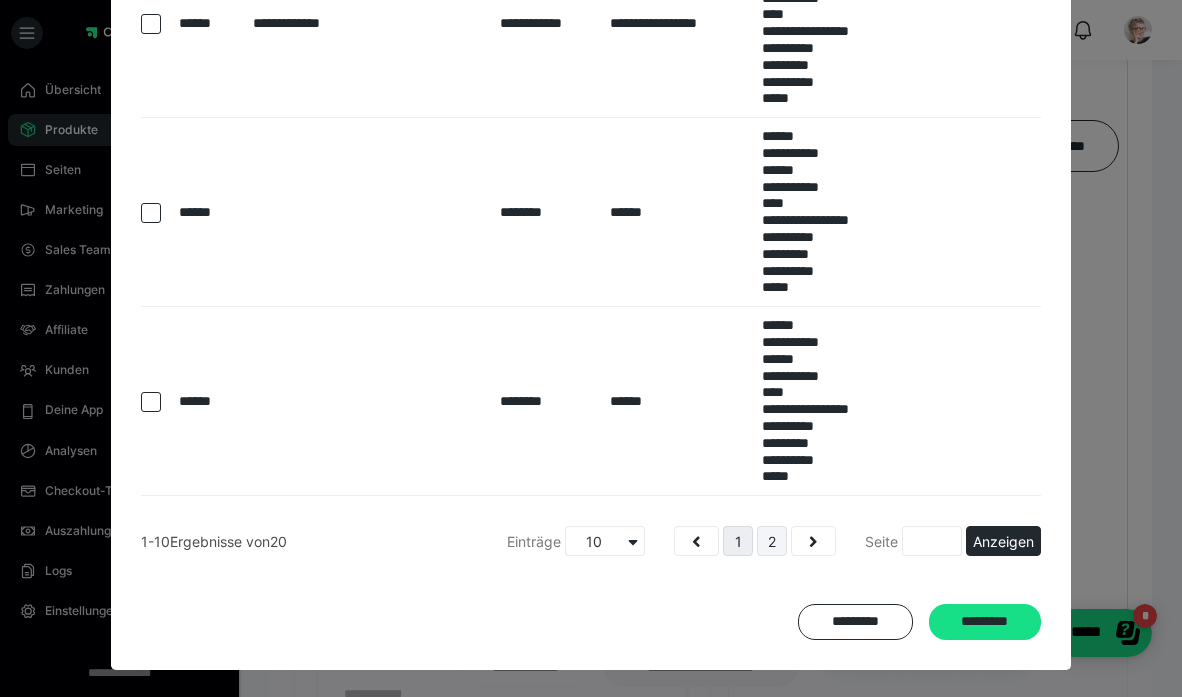 click on "2" at bounding box center [772, 541] 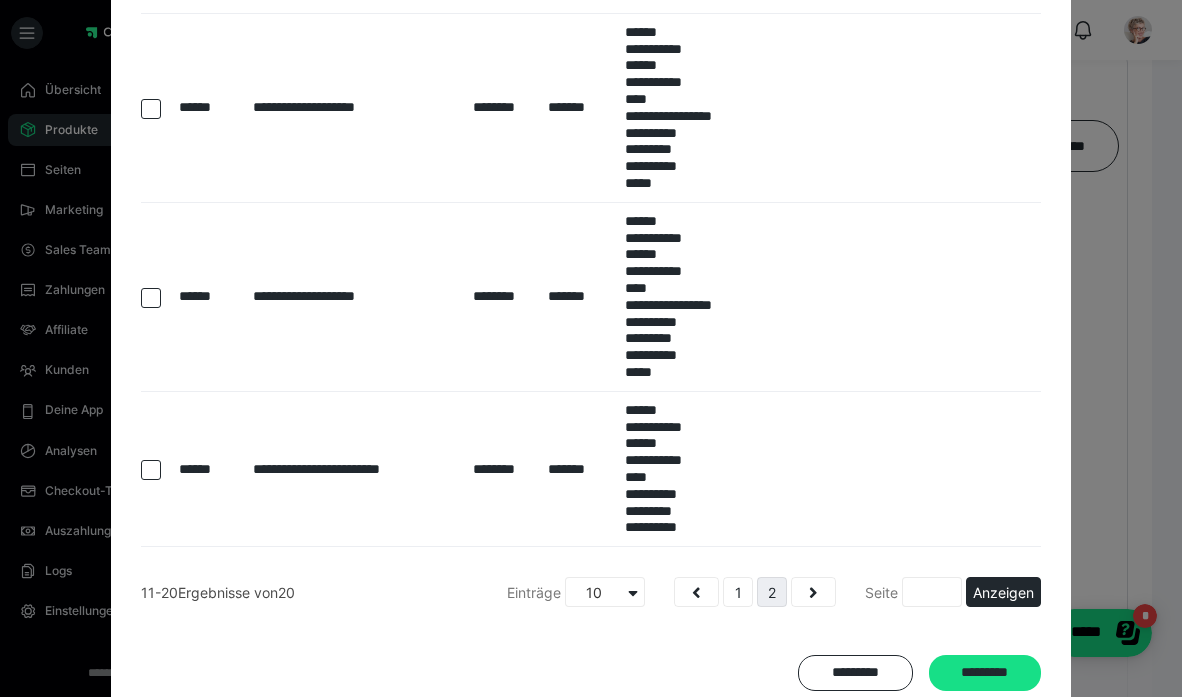 scroll, scrollTop: 1540, scrollLeft: 0, axis: vertical 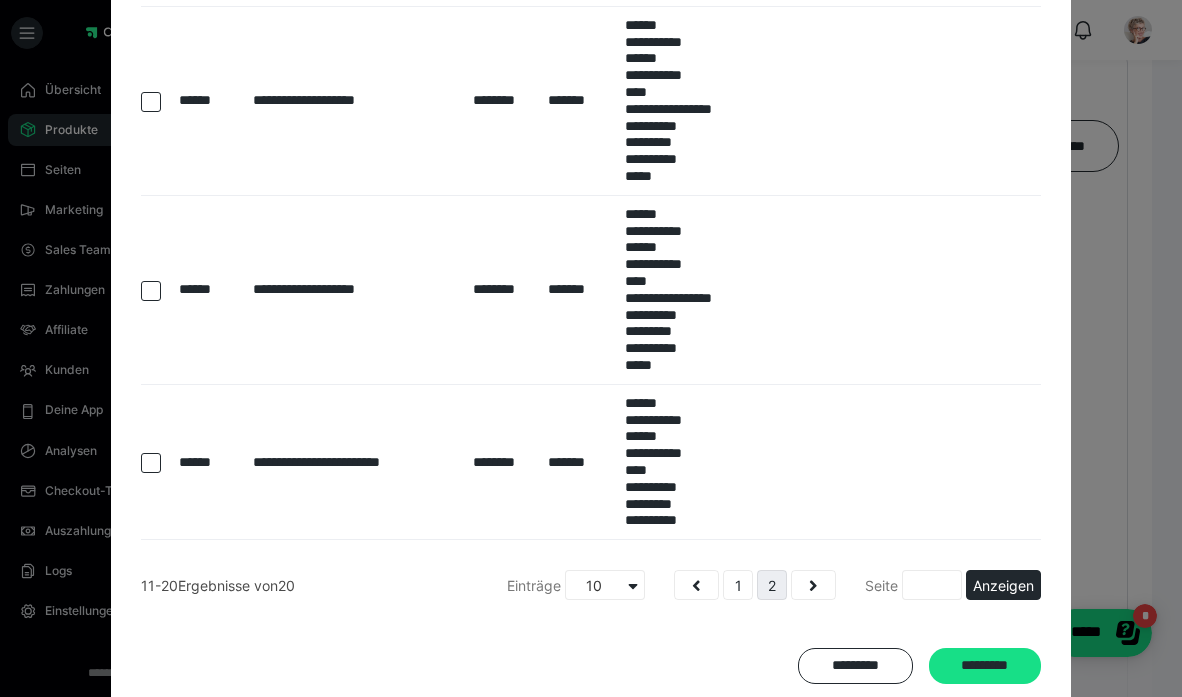 click at bounding box center (151, 463) 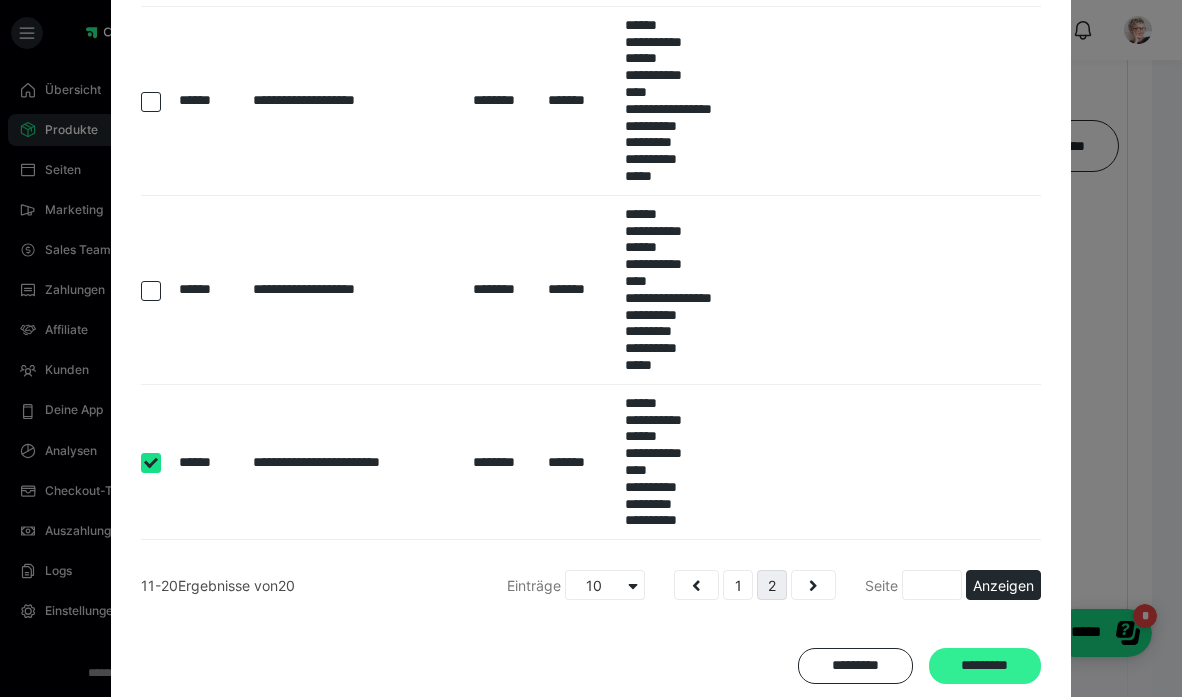 click on "*********" at bounding box center [985, 666] 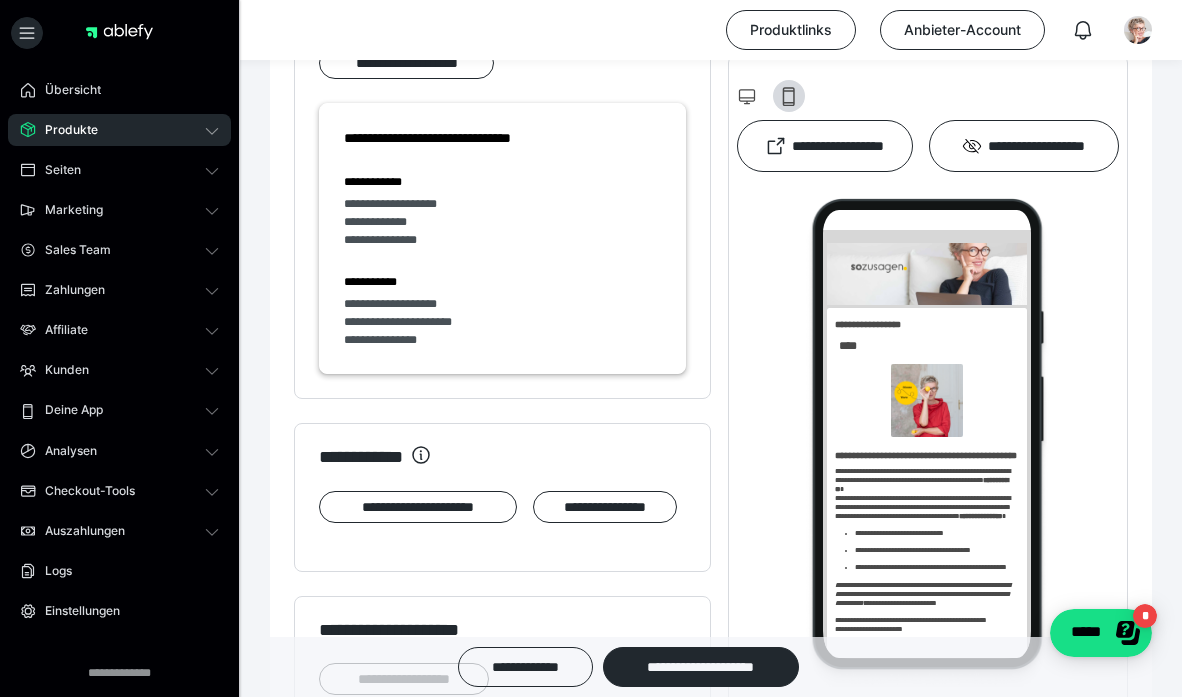 scroll, scrollTop: 1787, scrollLeft: 0, axis: vertical 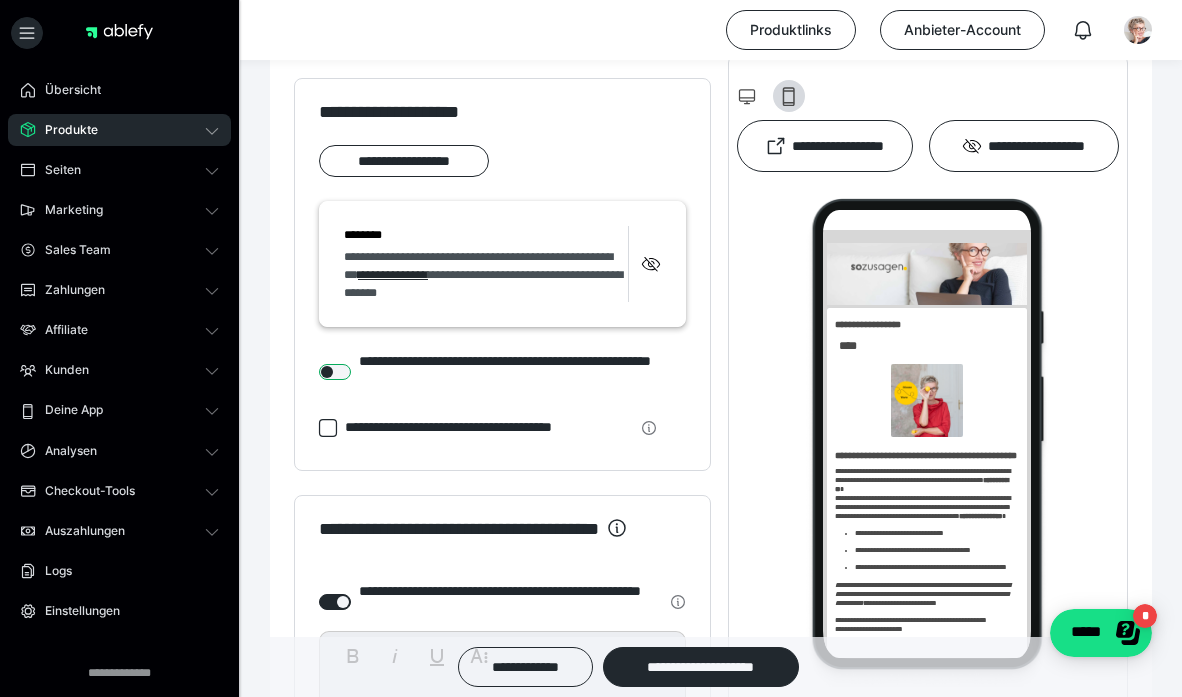 click at bounding box center [335, 372] 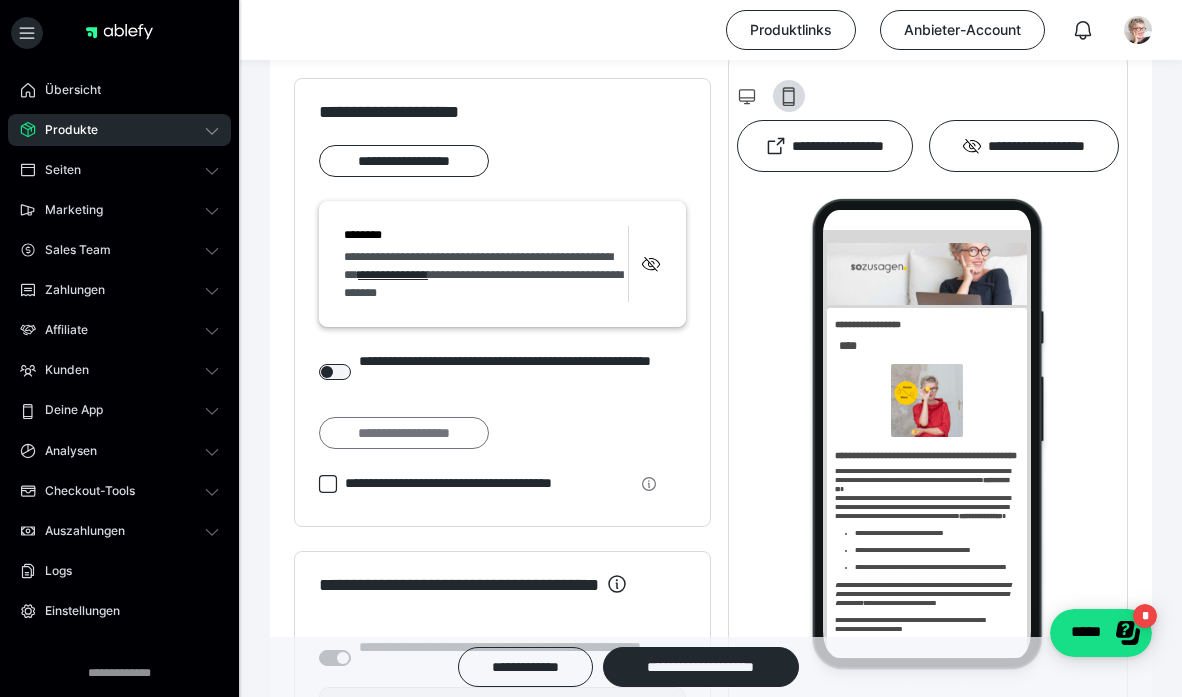 click on "**********" at bounding box center (404, 433) 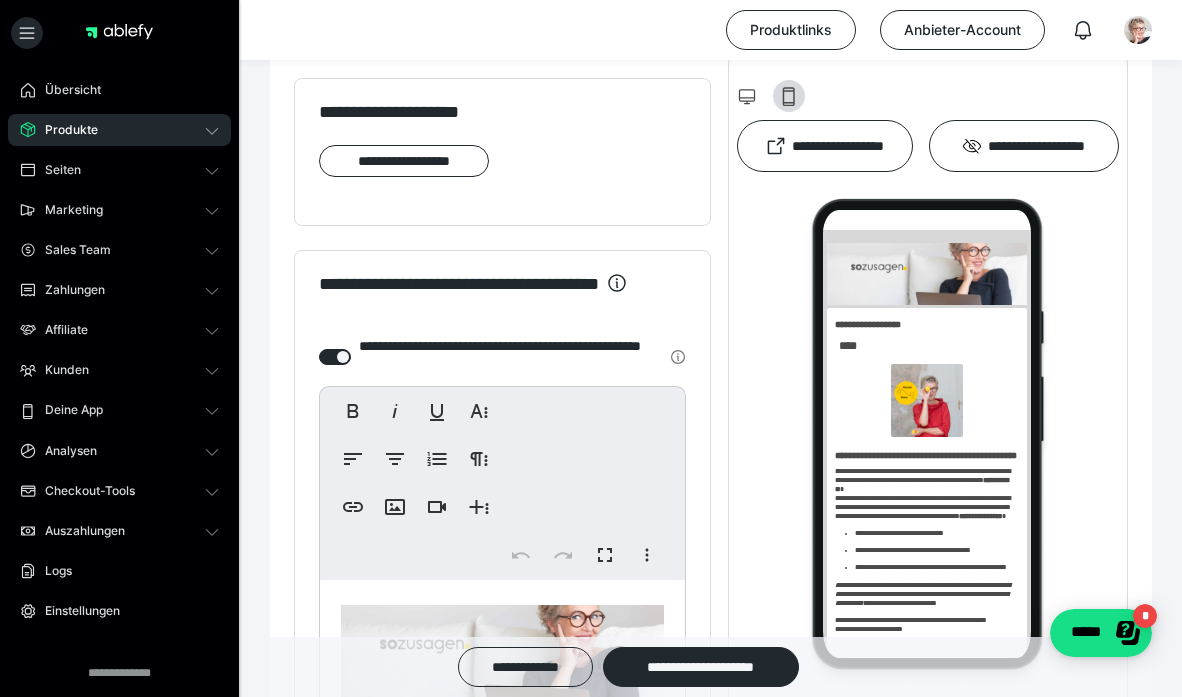 scroll, scrollTop: 0, scrollLeft: 0, axis: both 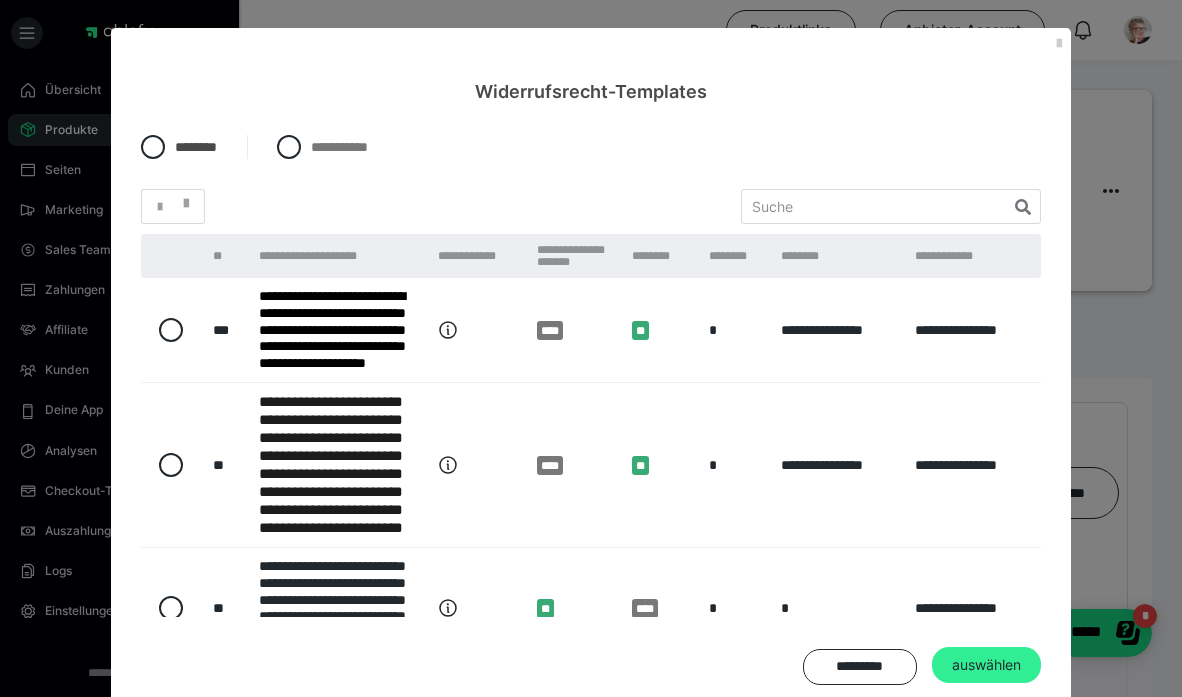 click on "auswählen" at bounding box center (986, 665) 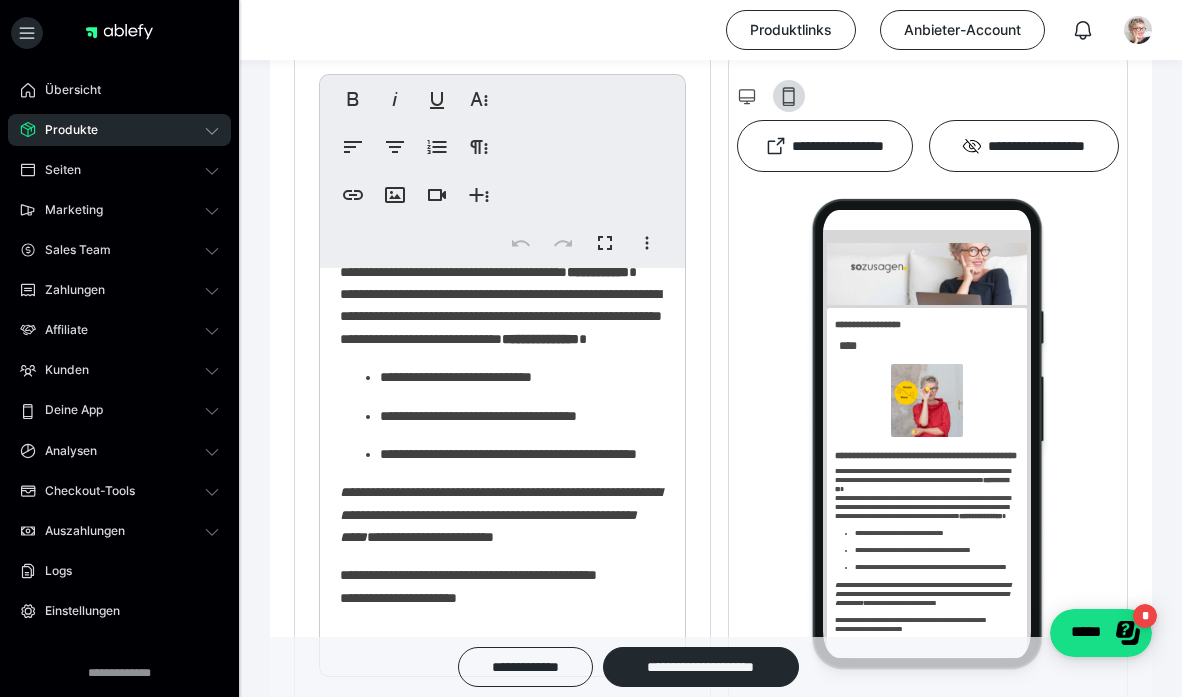 scroll, scrollTop: 664, scrollLeft: 0, axis: vertical 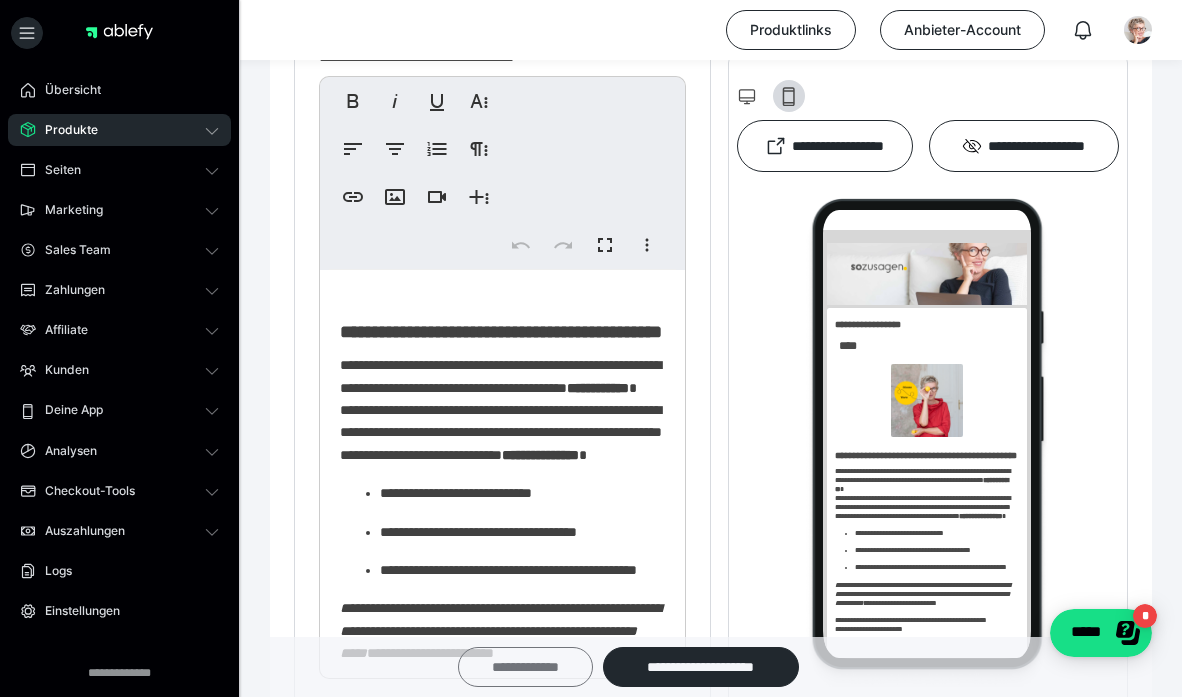 click on "**********" at bounding box center (525, 667) 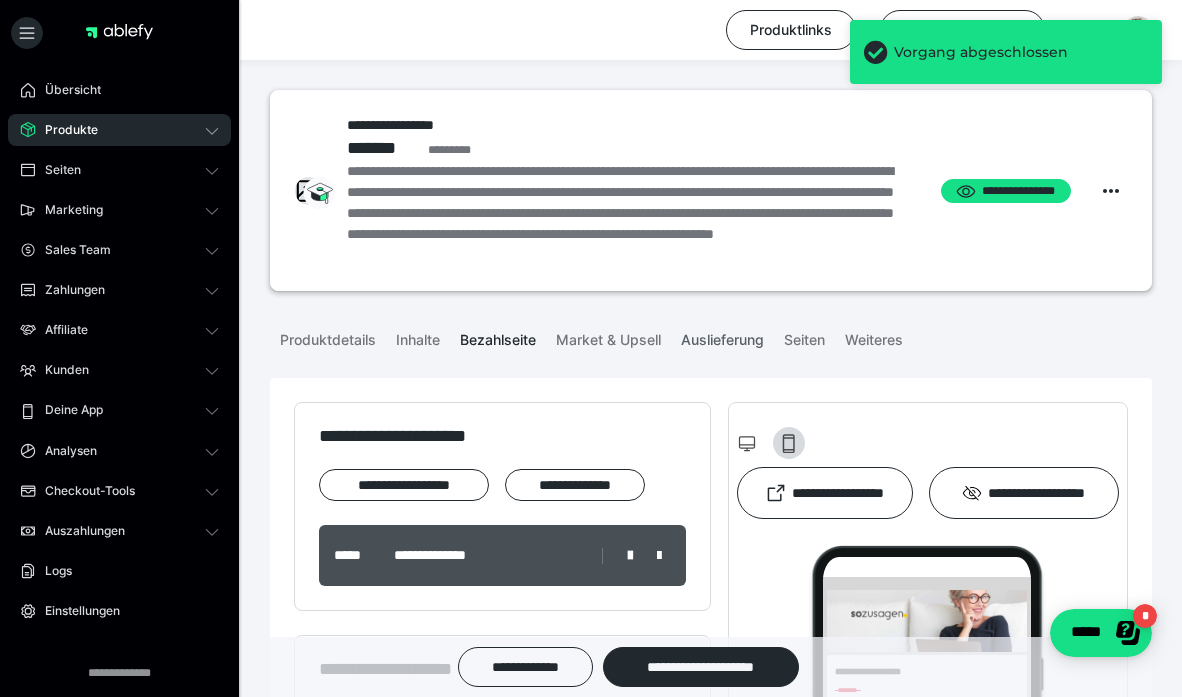 scroll, scrollTop: 0, scrollLeft: 0, axis: both 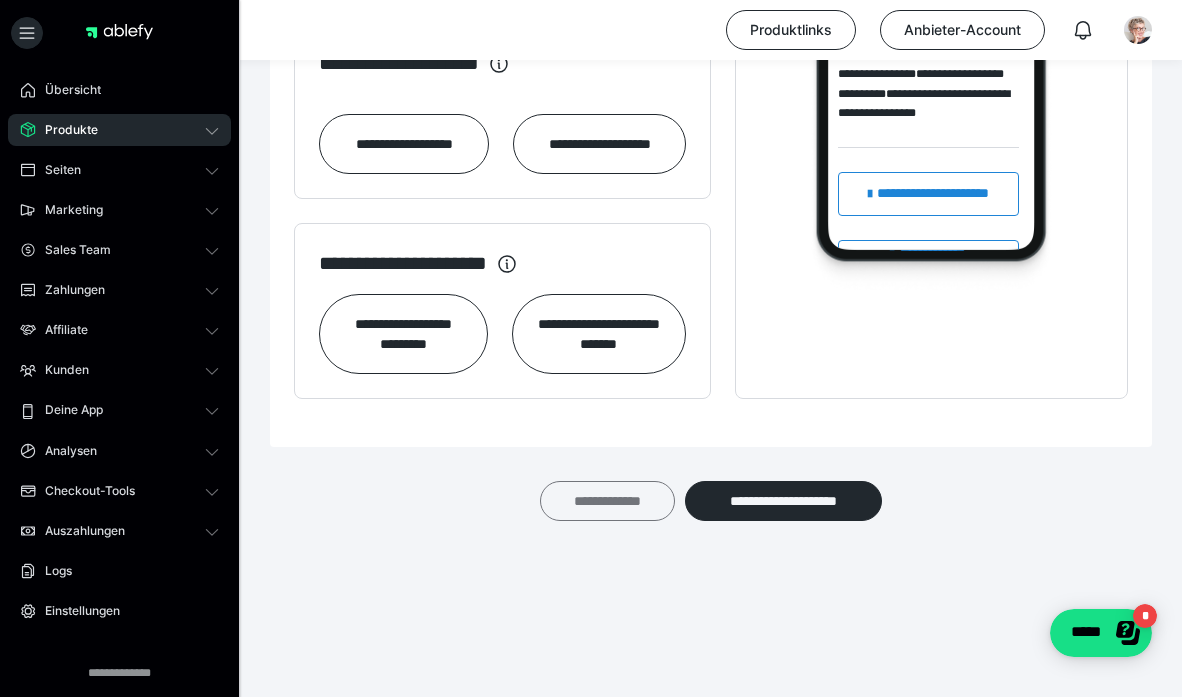click on "**********" at bounding box center (607, 501) 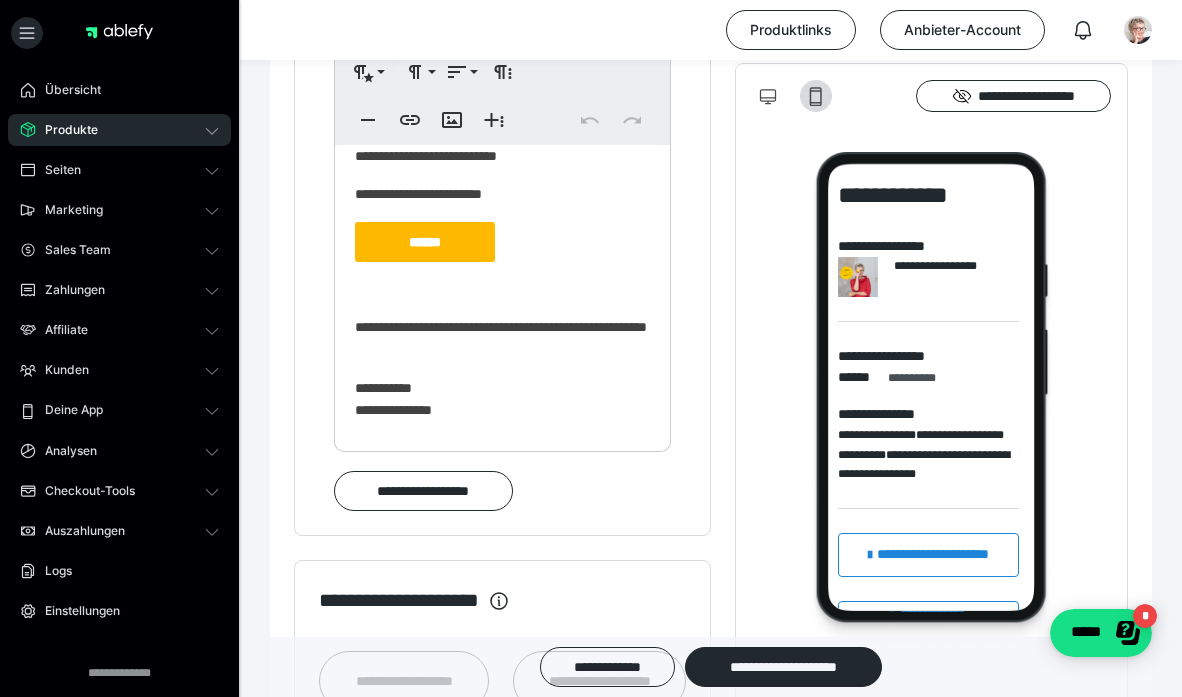 scroll, scrollTop: 2900, scrollLeft: 0, axis: vertical 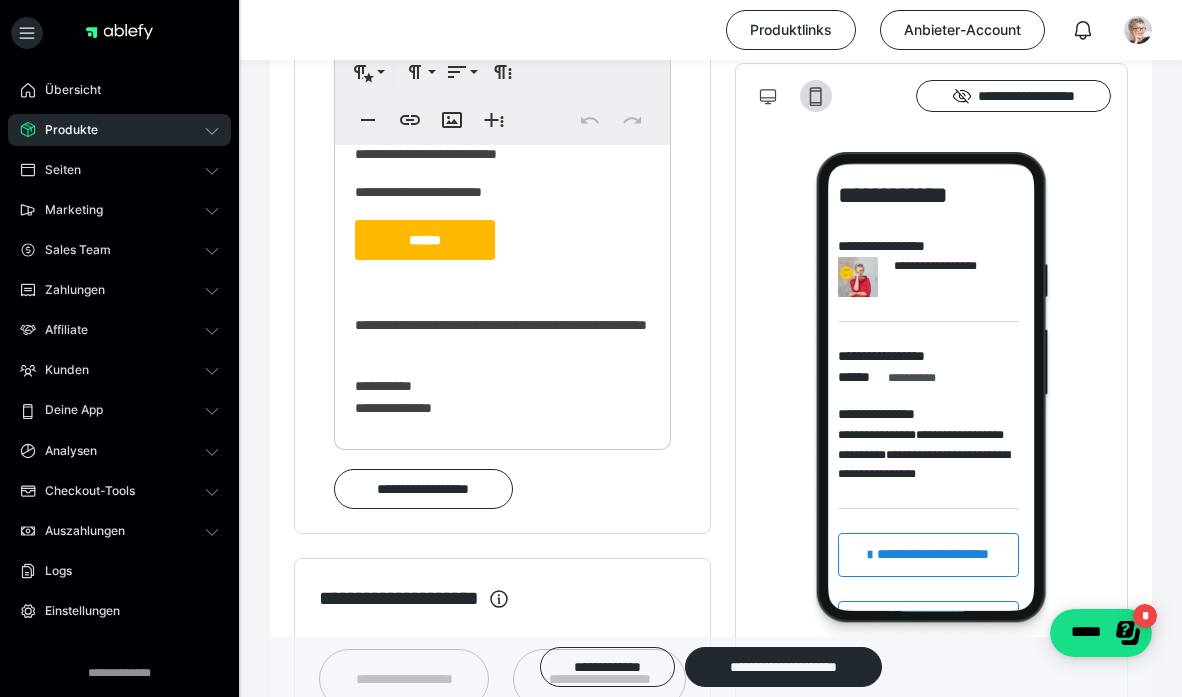 click on "**********" at bounding box center [502, 336] 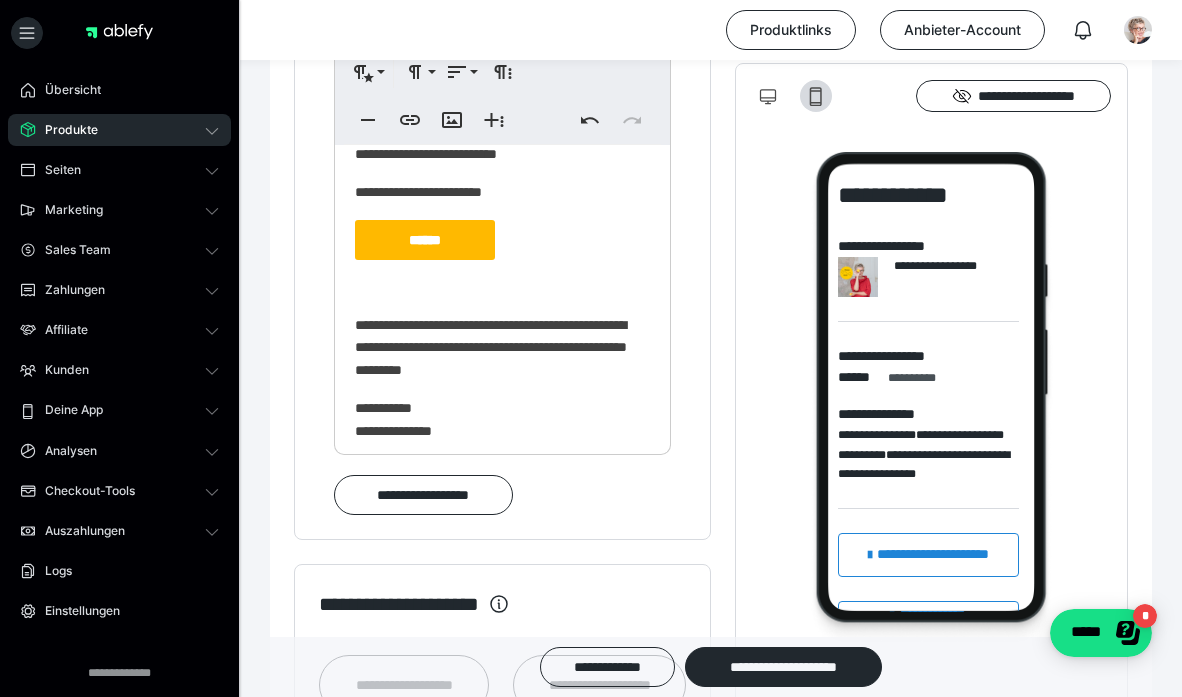 click on "**********" at bounding box center (502, 347) 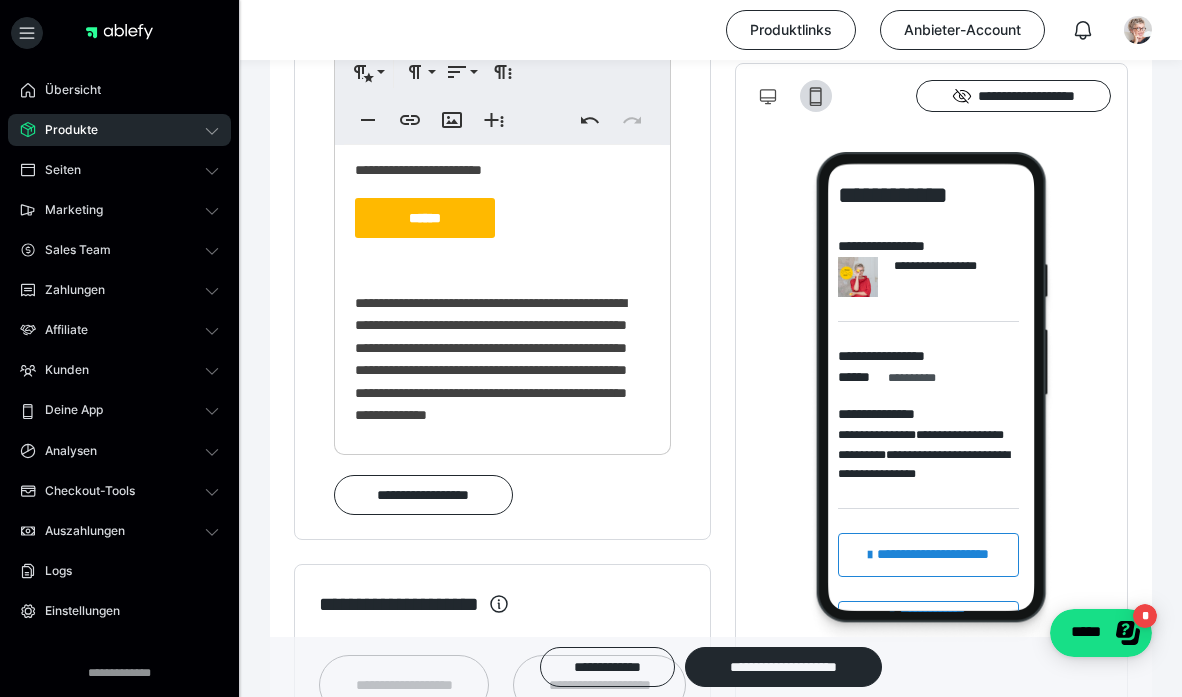 scroll, scrollTop: 25, scrollLeft: 0, axis: vertical 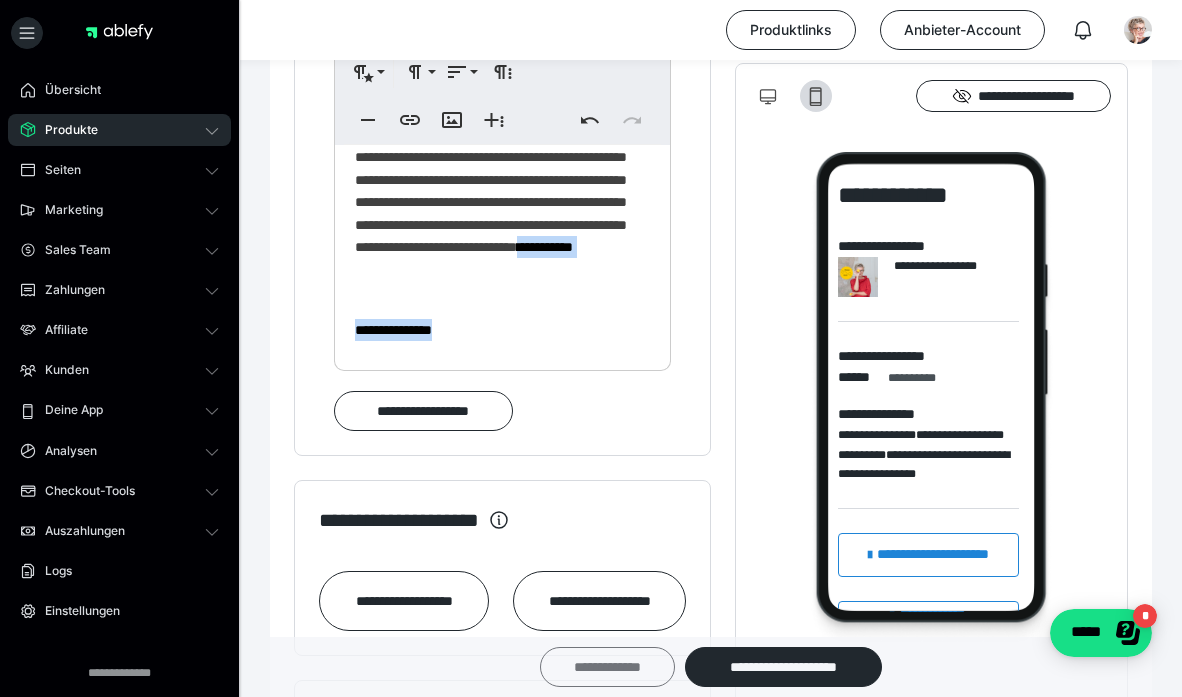 click on "**********" at bounding box center (607, 667) 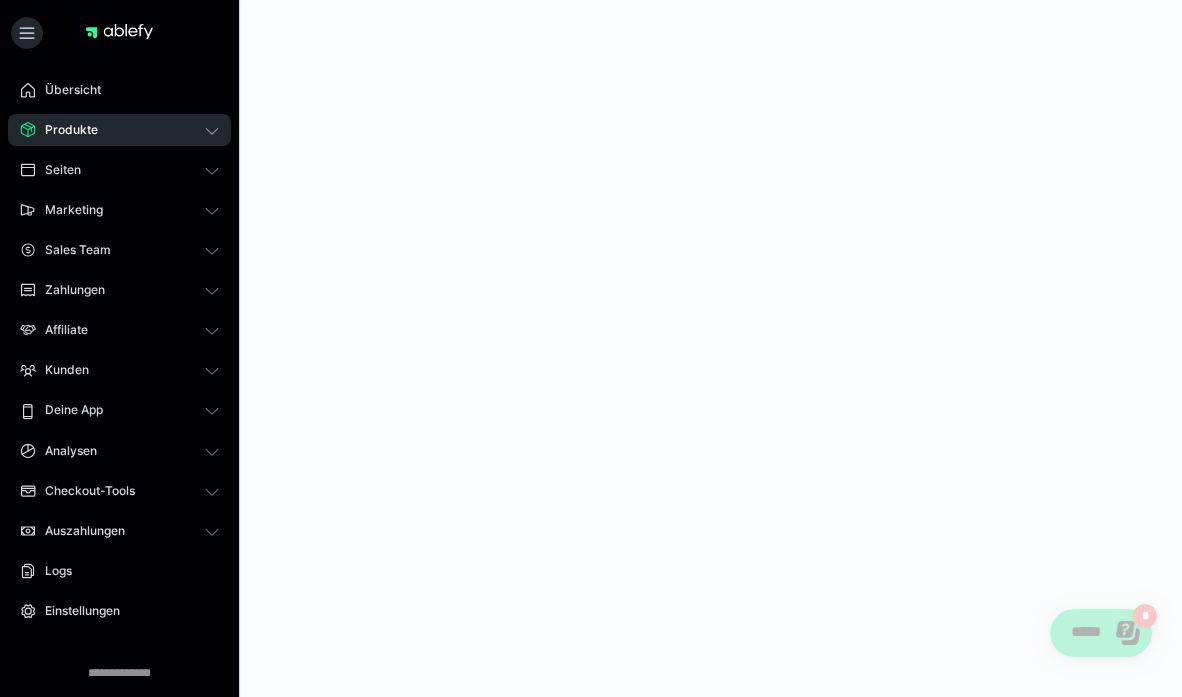 scroll, scrollTop: 0, scrollLeft: 0, axis: both 